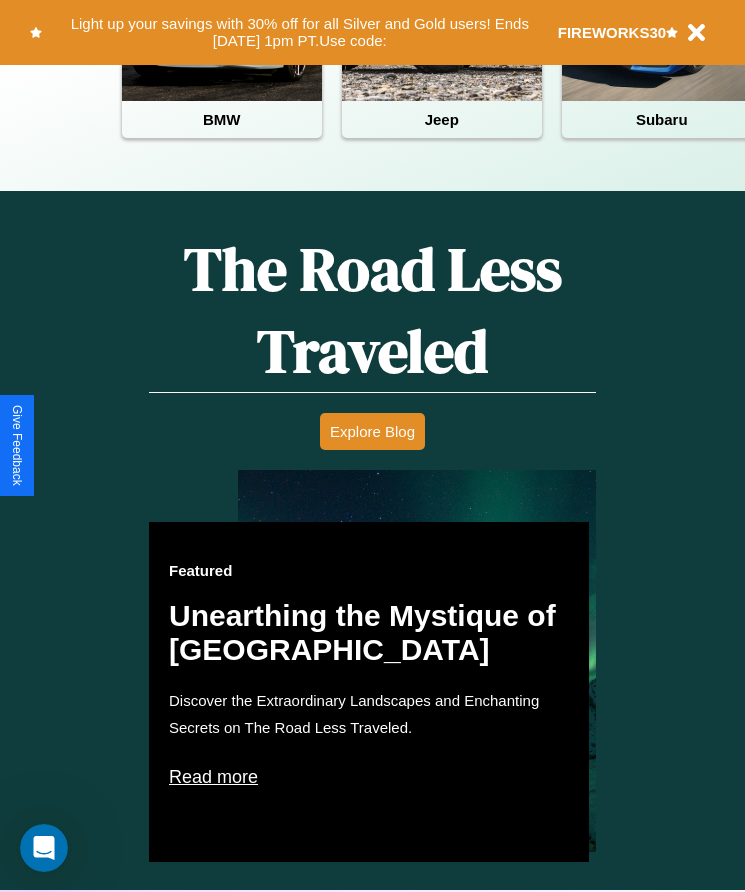 scroll, scrollTop: 817, scrollLeft: 0, axis: vertical 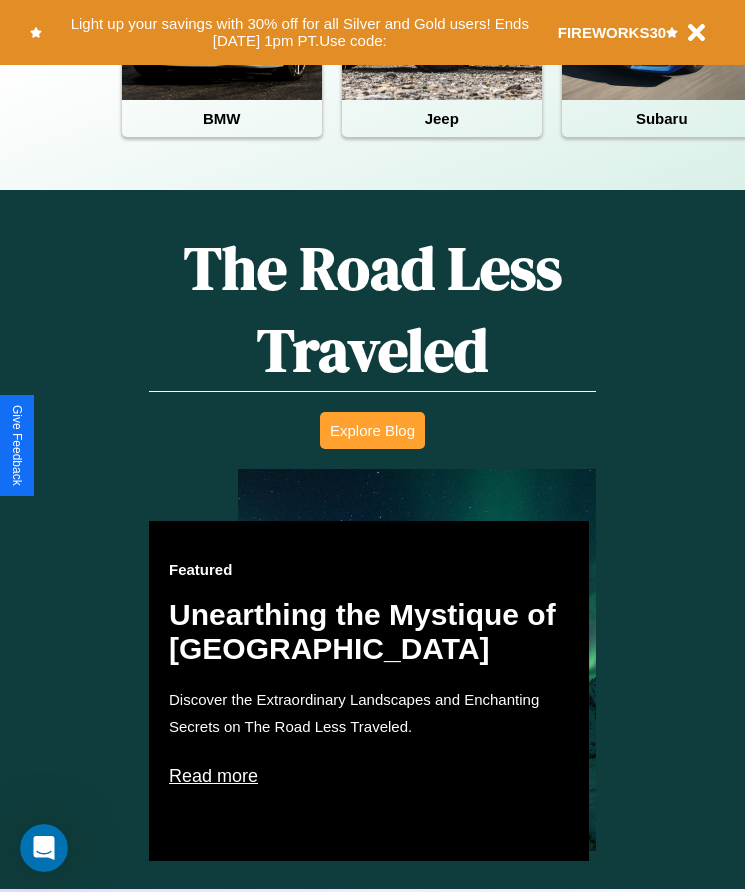 click on "Explore Blog" at bounding box center (372, 430) 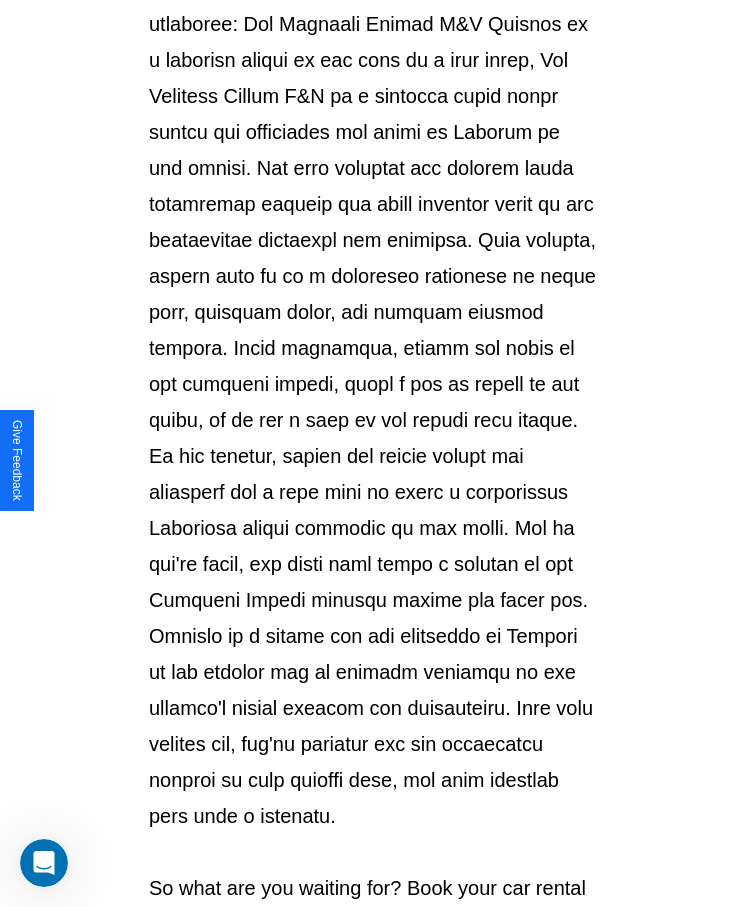 scroll, scrollTop: 2113, scrollLeft: 0, axis: vertical 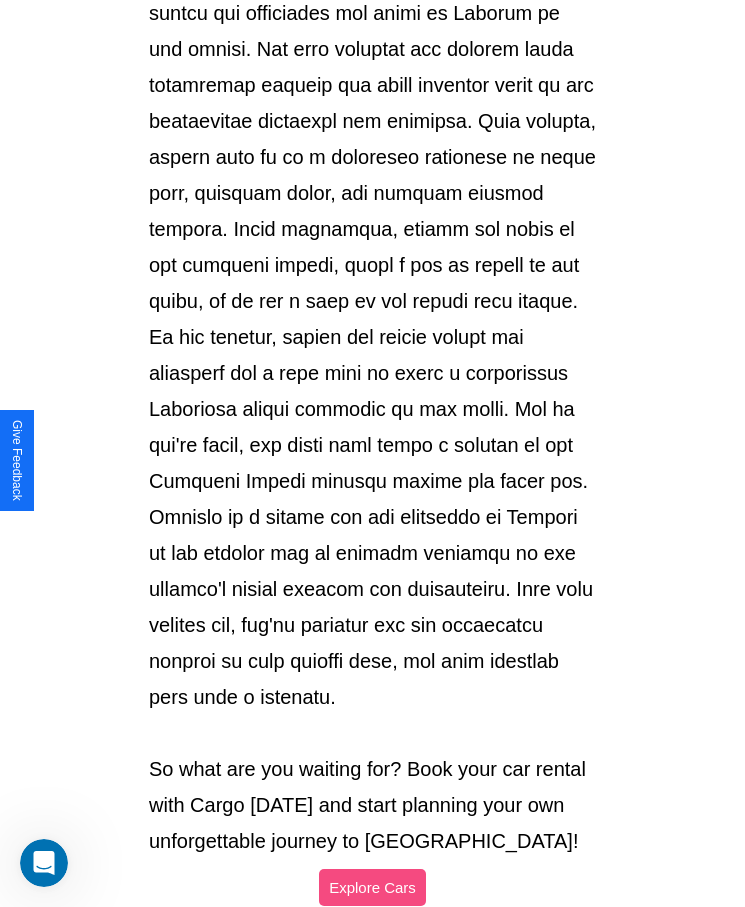 click on "Explore Cars" at bounding box center (372, 887) 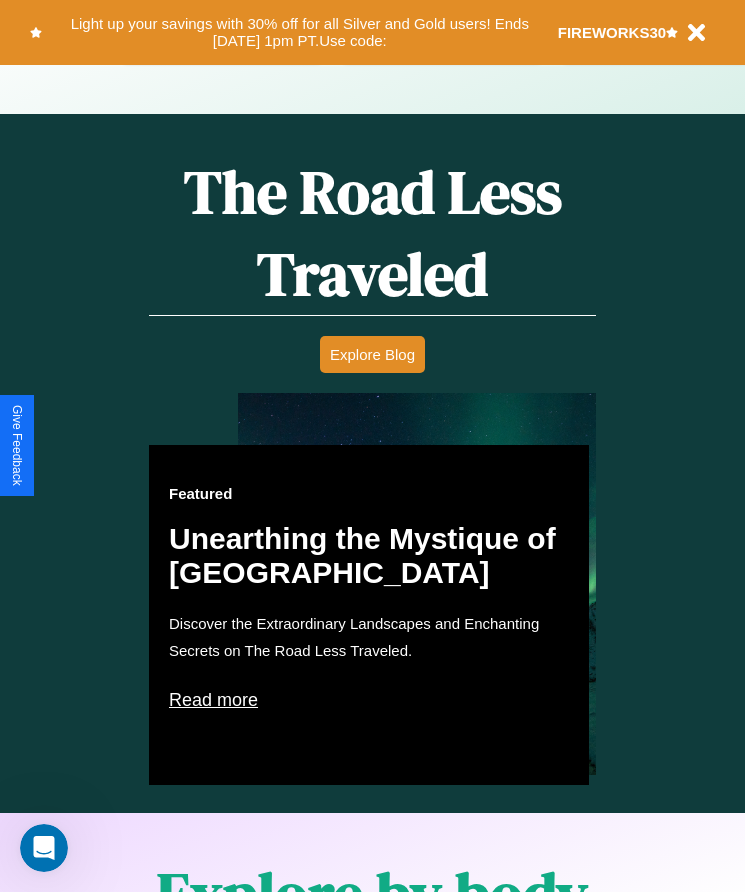 scroll, scrollTop: 817, scrollLeft: 0, axis: vertical 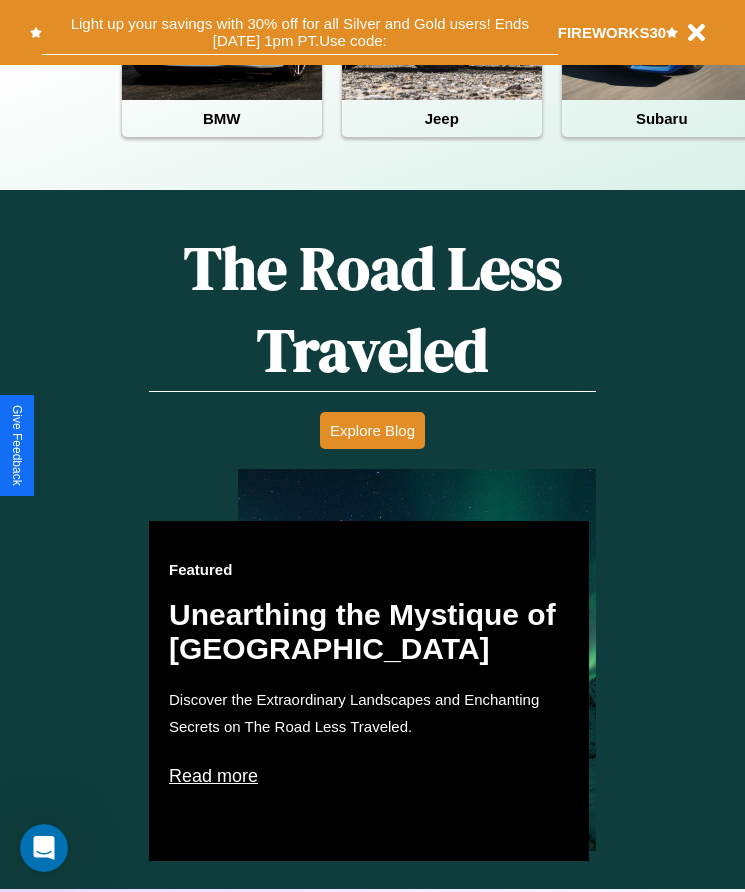 click on "Light up your savings with 30% off for all Silver and Gold users! Ends 8/1 at 1pm PT.  Use code:" at bounding box center (300, 32) 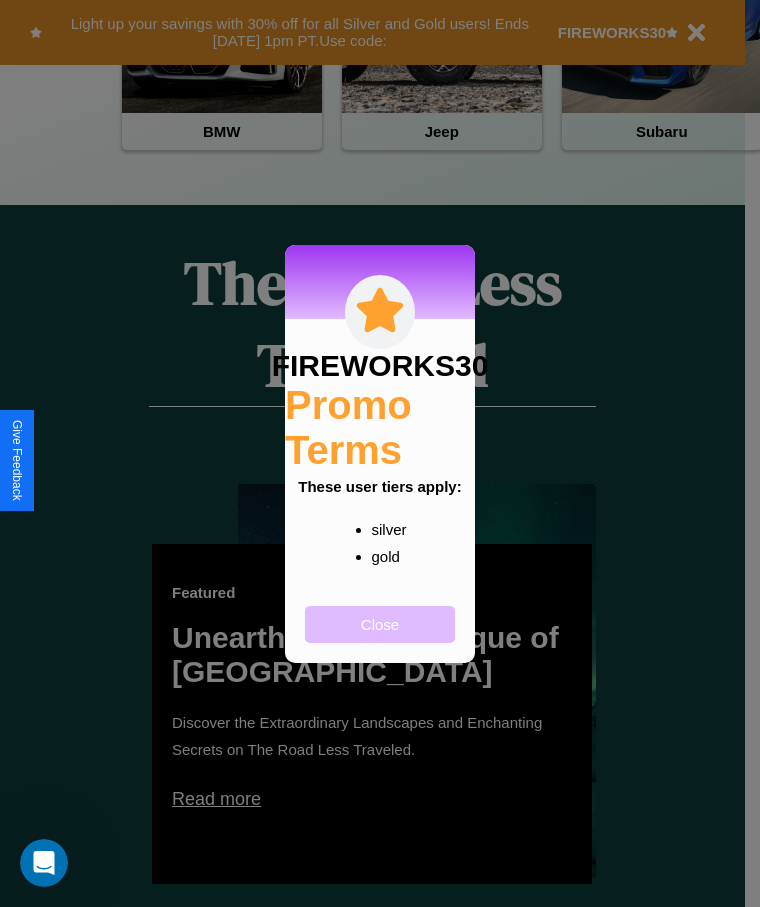 click on "Close" at bounding box center [380, 624] 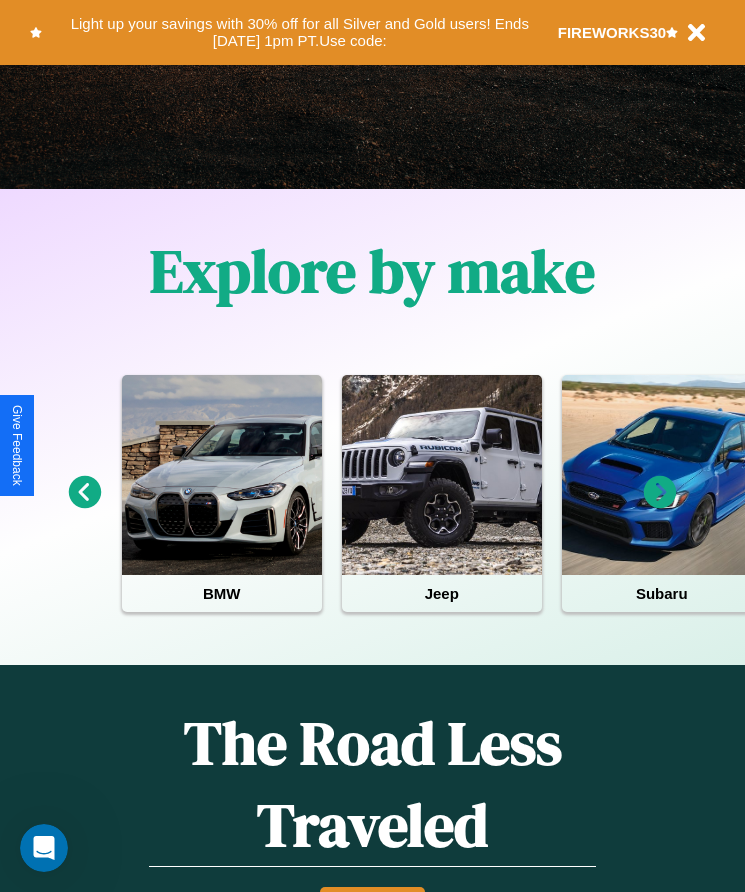 scroll, scrollTop: 334, scrollLeft: 0, axis: vertical 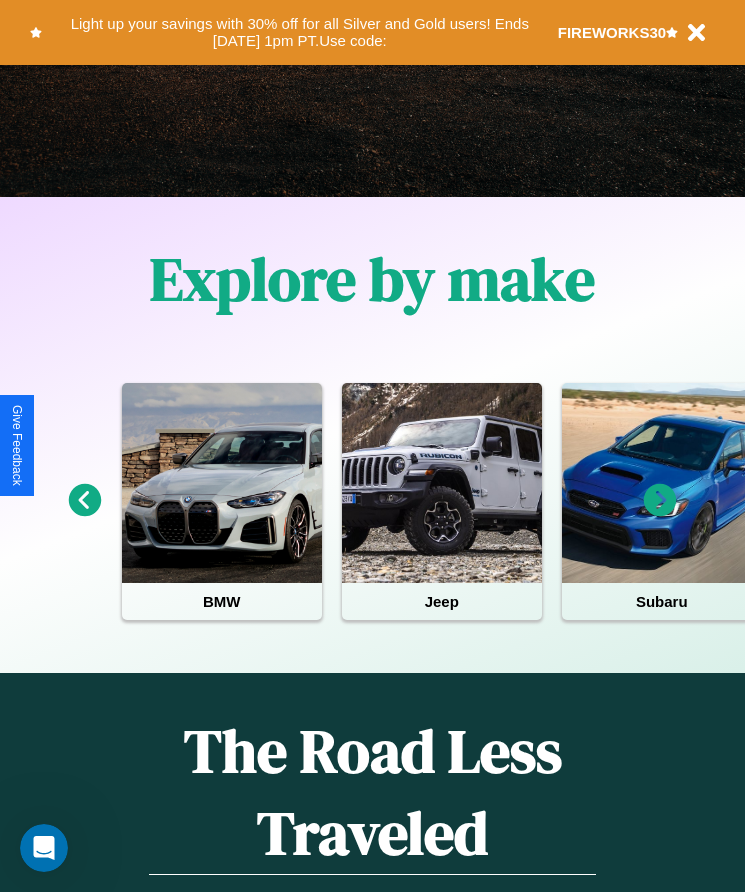click 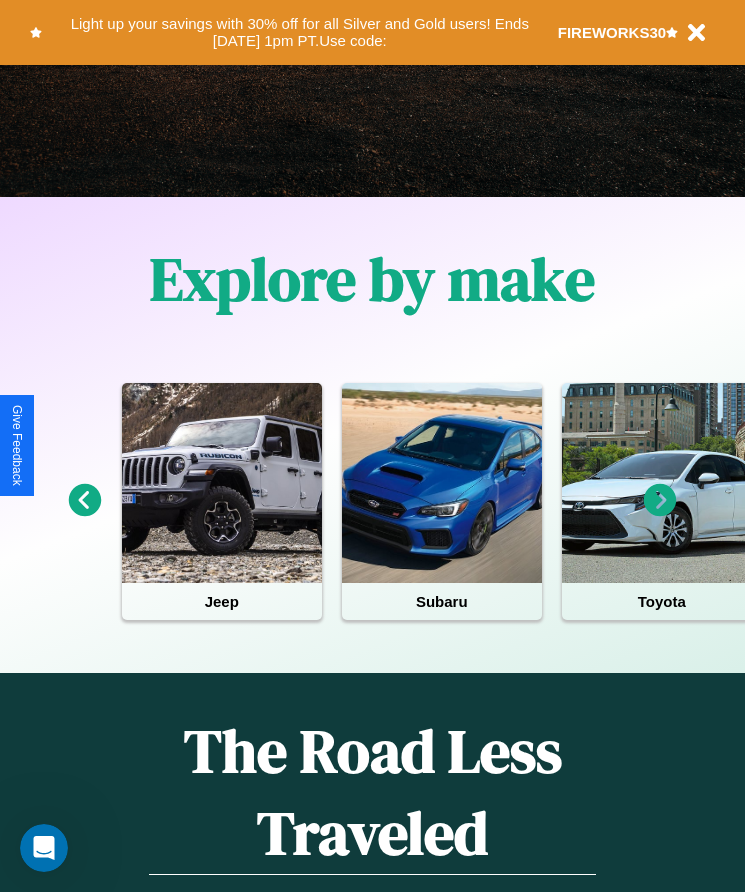 click 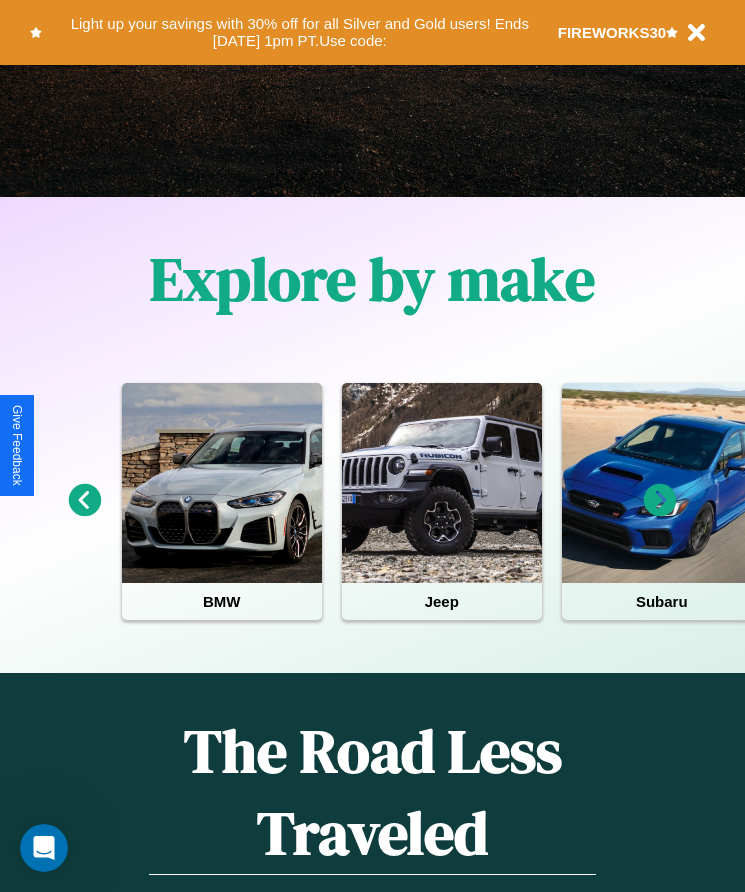 click 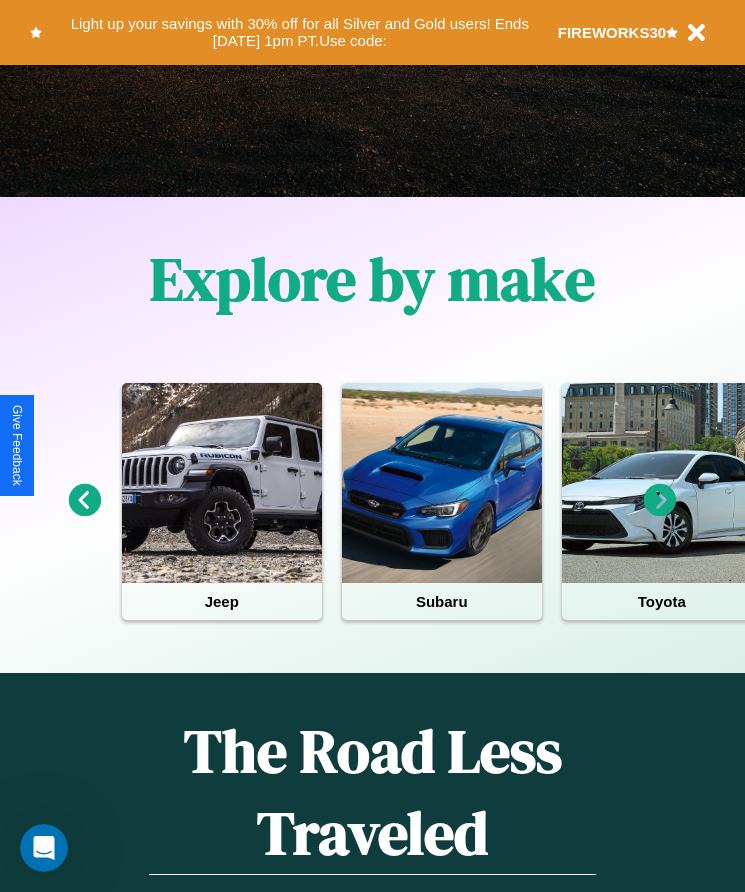 click 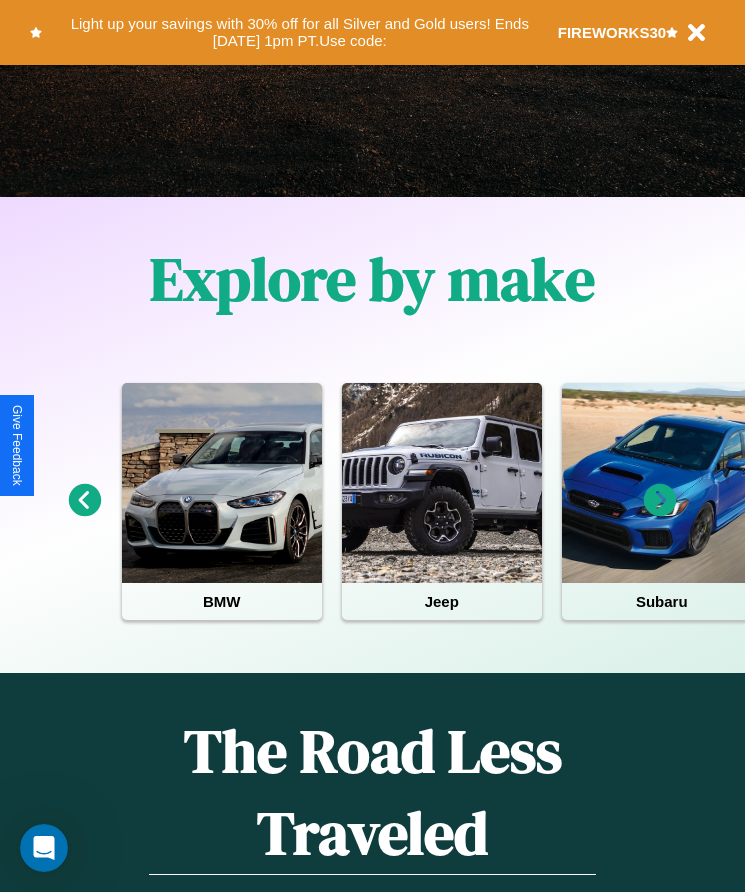 click 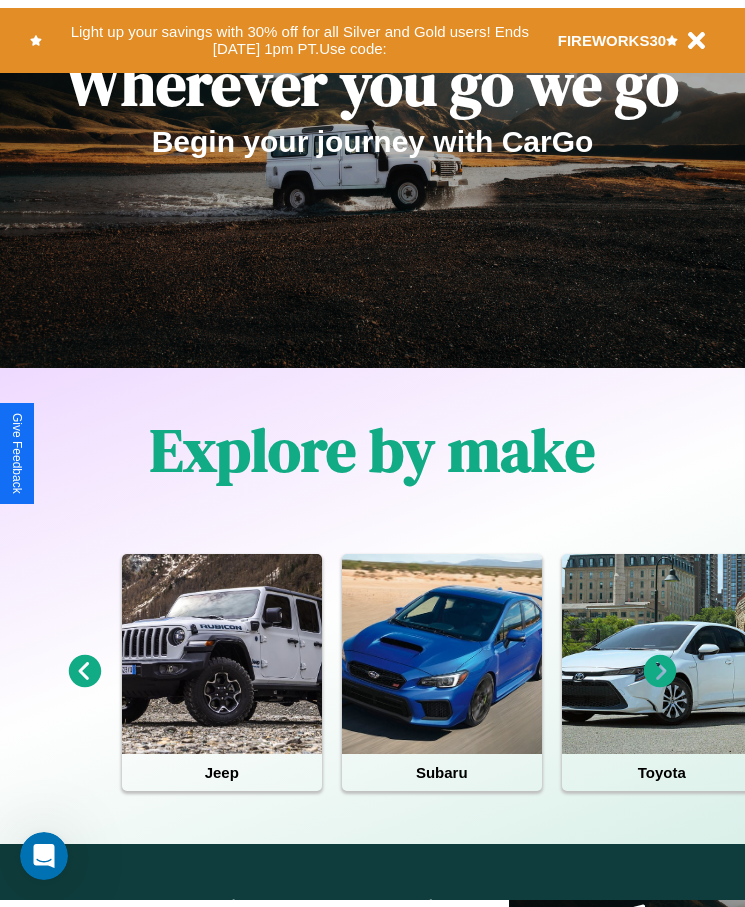 scroll, scrollTop: 0, scrollLeft: 0, axis: both 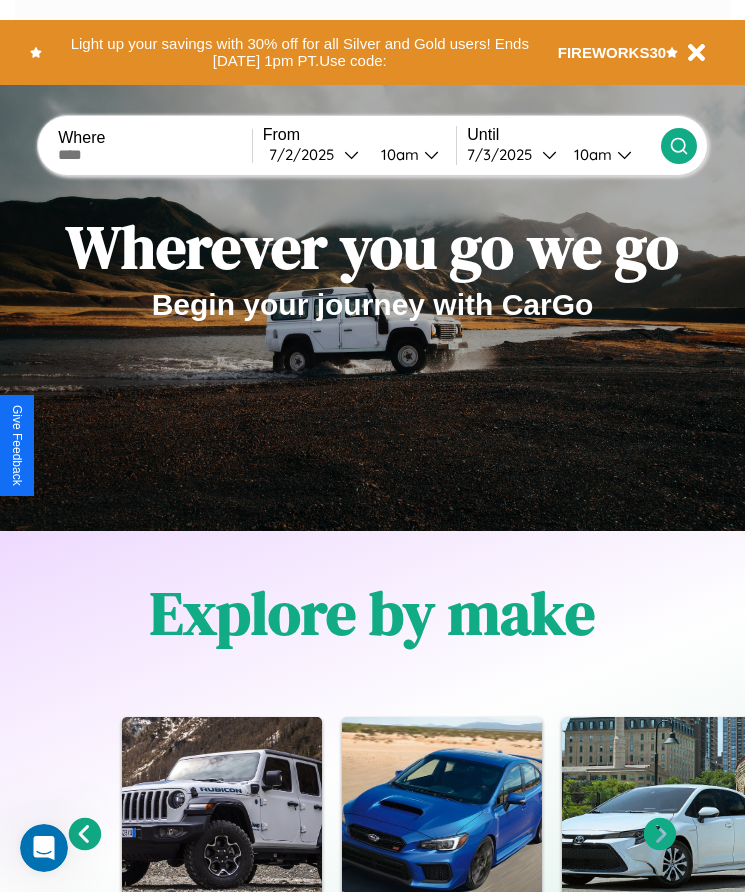click at bounding box center (155, 155) 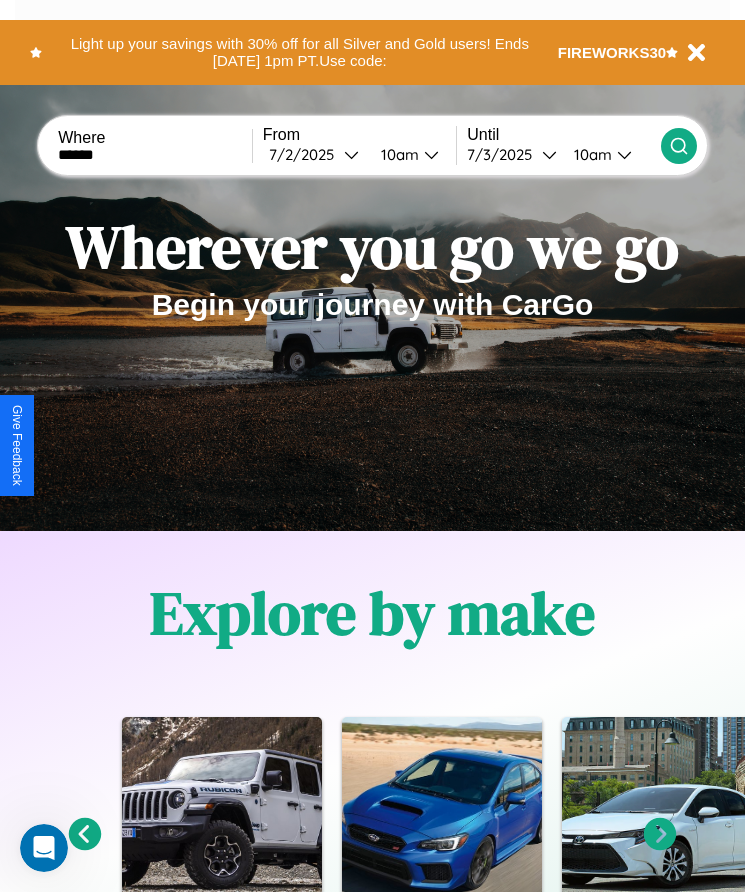 type on "******" 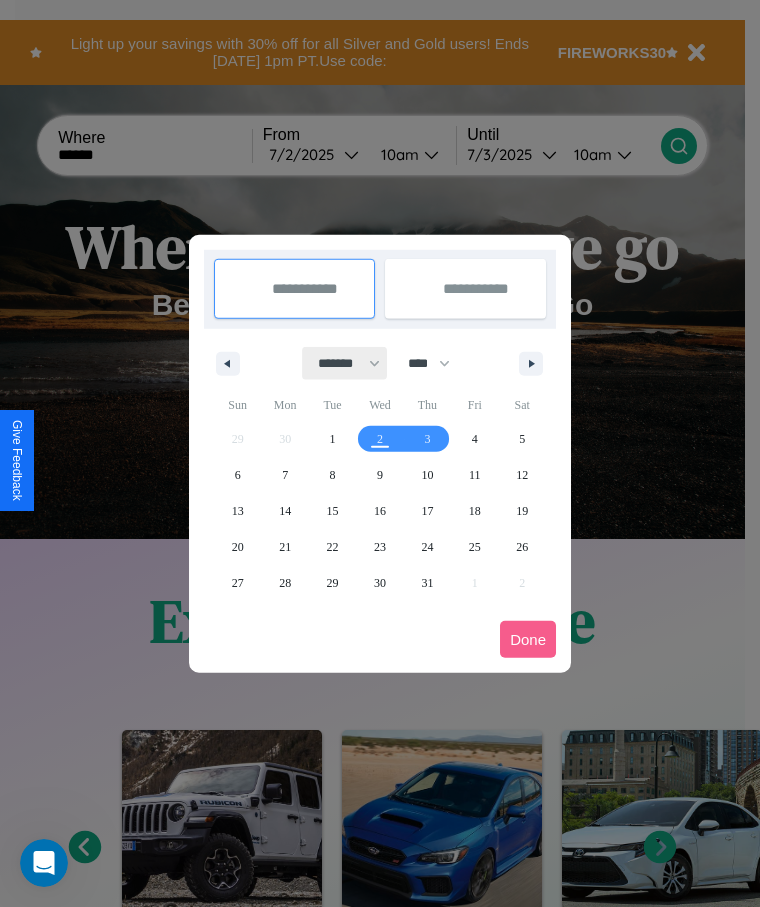 click on "******* ******** ***** ***** *** **** **** ****** ********* ******* ******** ********" at bounding box center [345, 363] 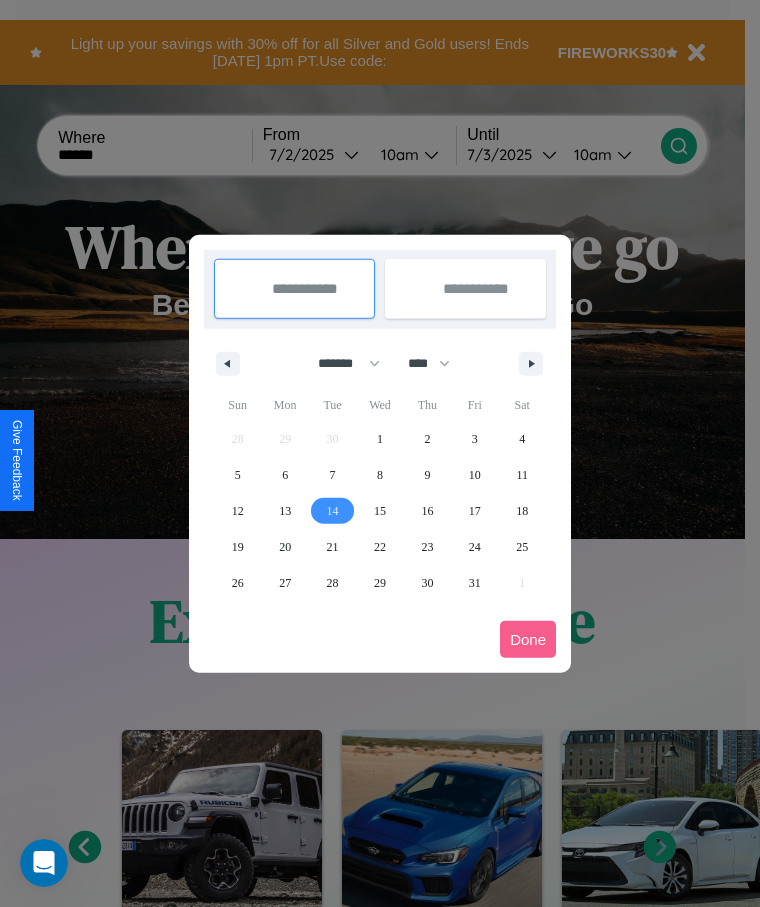 click on "14" at bounding box center [333, 511] 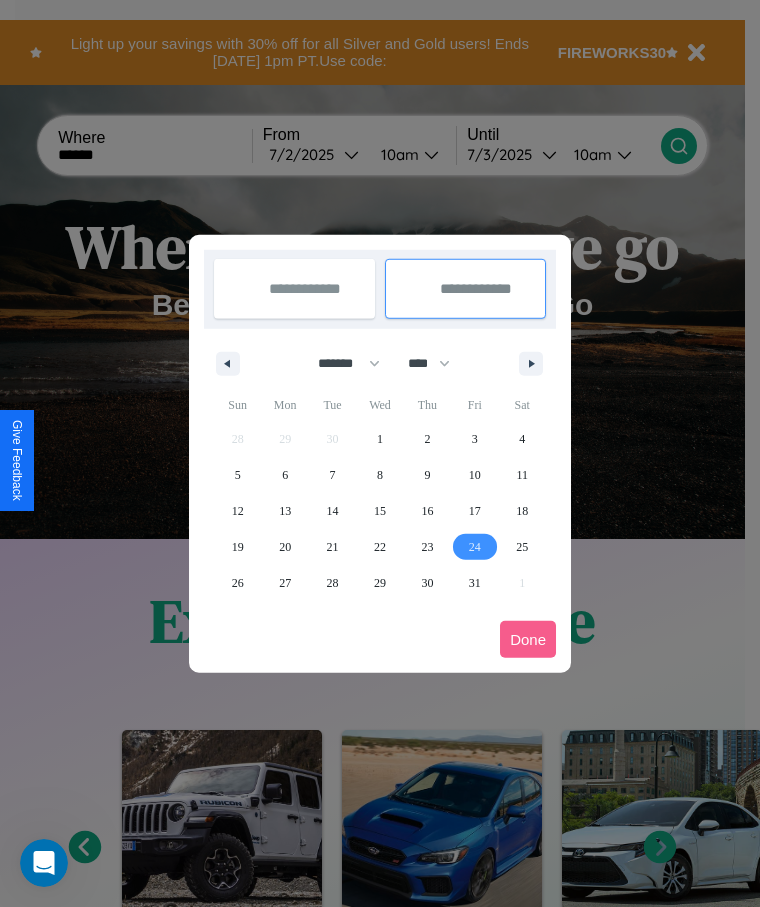 click on "24" at bounding box center (475, 547) 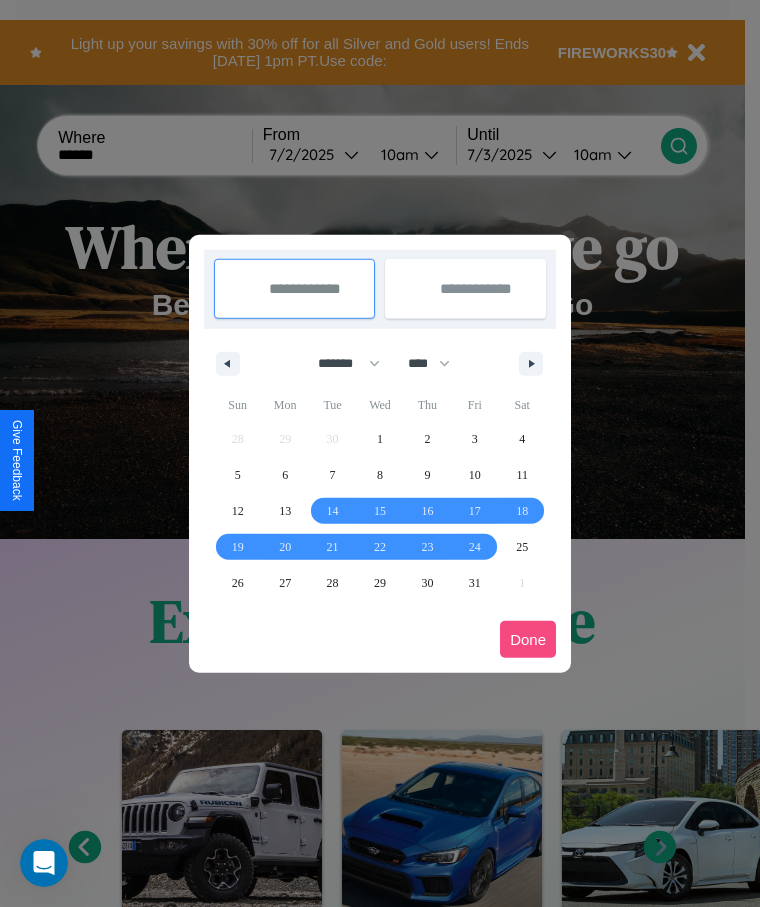 click on "Done" at bounding box center (528, 639) 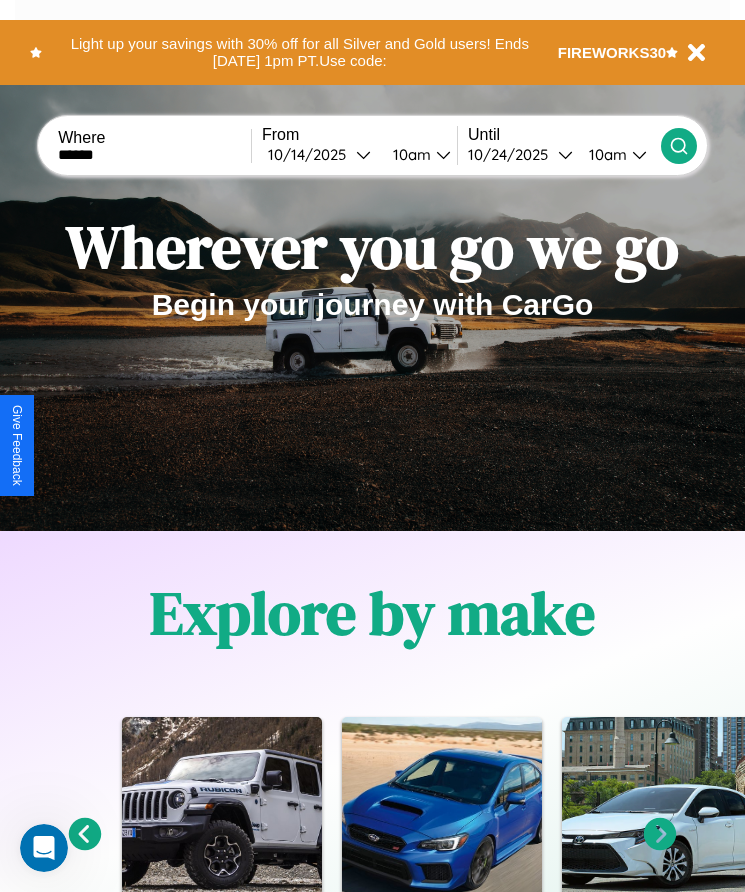 click 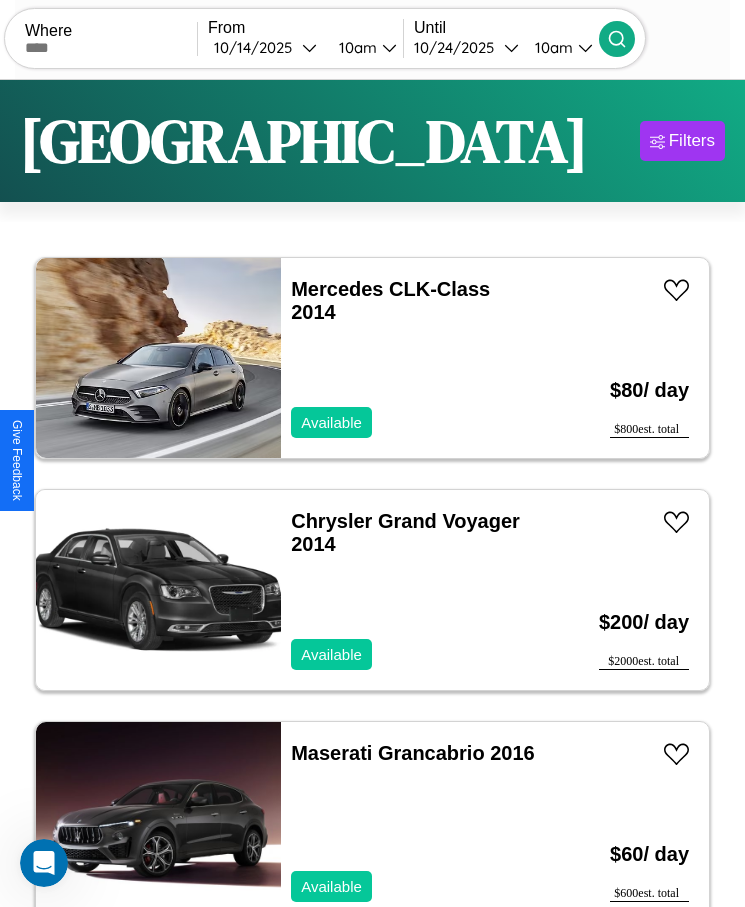scroll, scrollTop: 50, scrollLeft: 0, axis: vertical 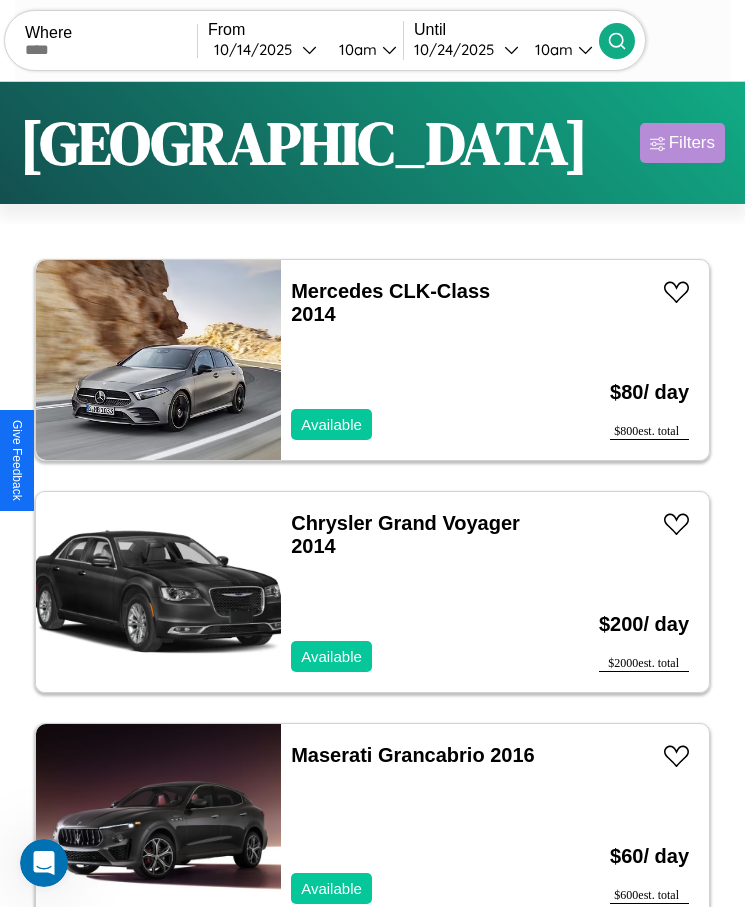 click on "Filters" at bounding box center (692, 143) 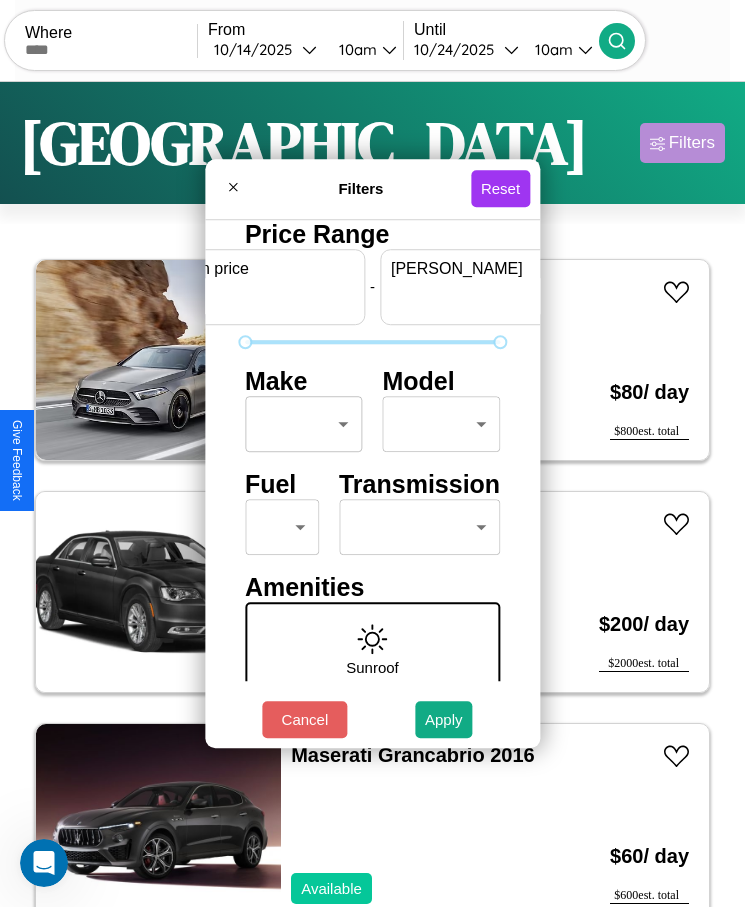 scroll, scrollTop: 0, scrollLeft: 74, axis: horizontal 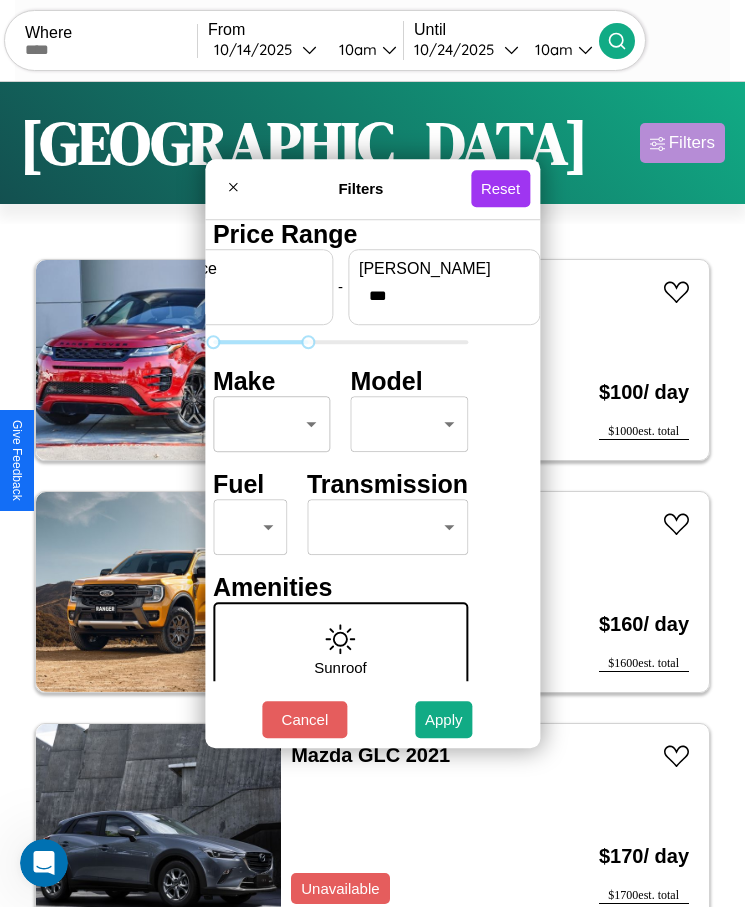 type on "***" 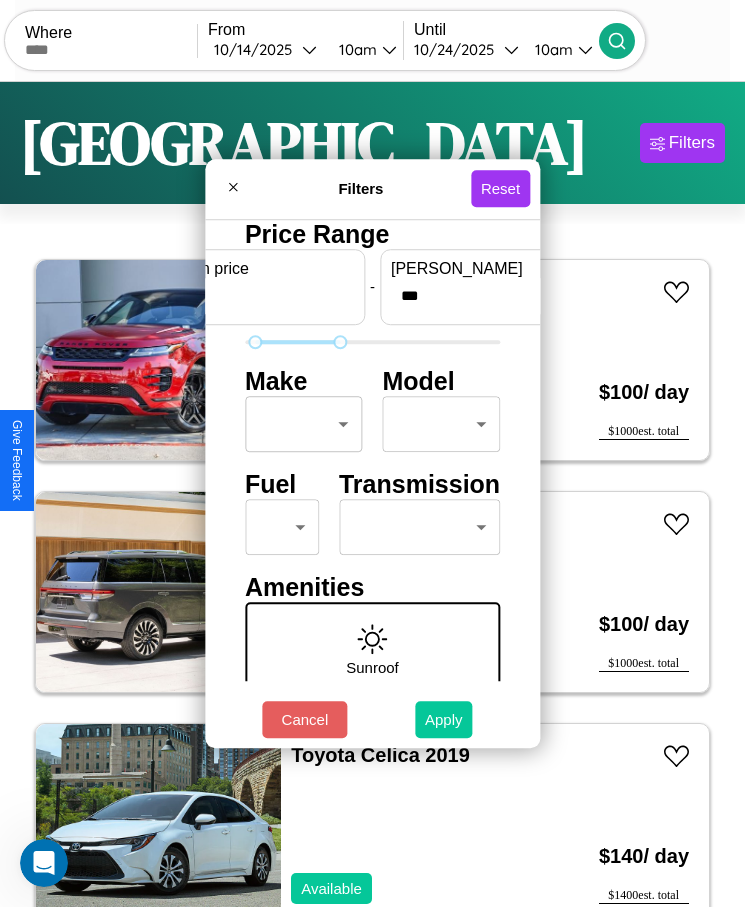 type on "**" 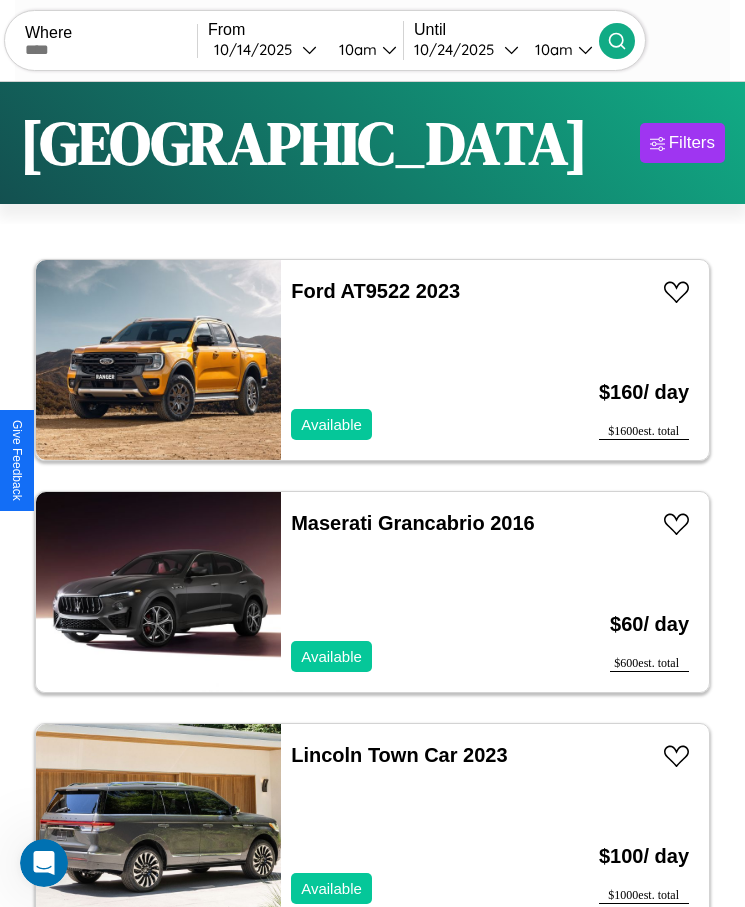 scroll, scrollTop: 50, scrollLeft: 0, axis: vertical 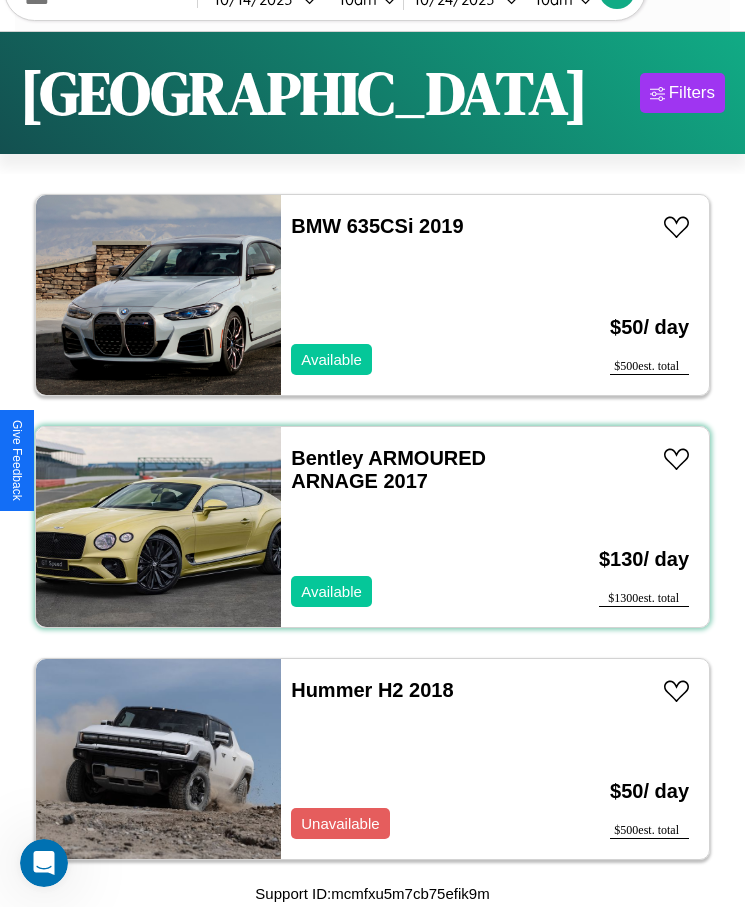 click on "Bentley   ARMOURED ARNAGE   2017 Available" at bounding box center (413, 527) 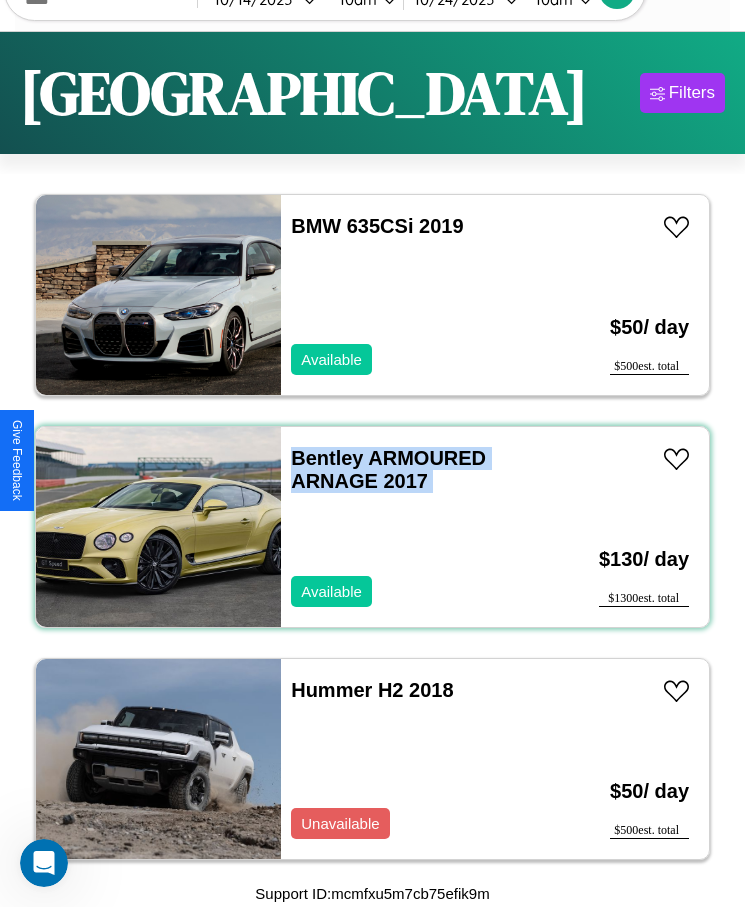 click on "Bentley   ARMOURED ARNAGE   2017 Available" at bounding box center [413, 527] 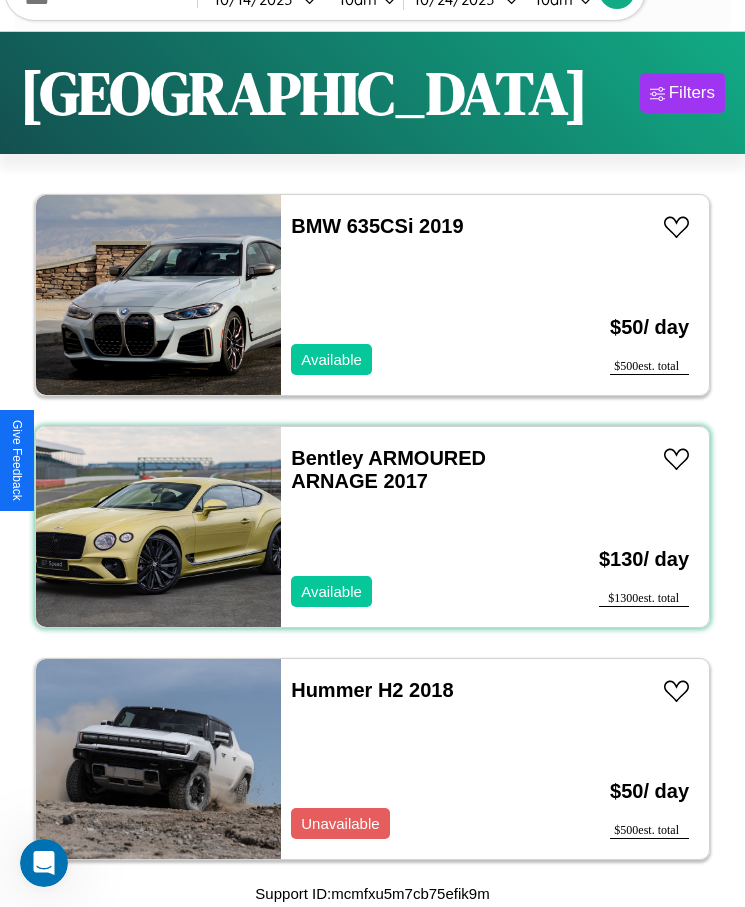 click on "Bentley   ARMOURED ARNAGE   2017 Available" at bounding box center (413, 527) 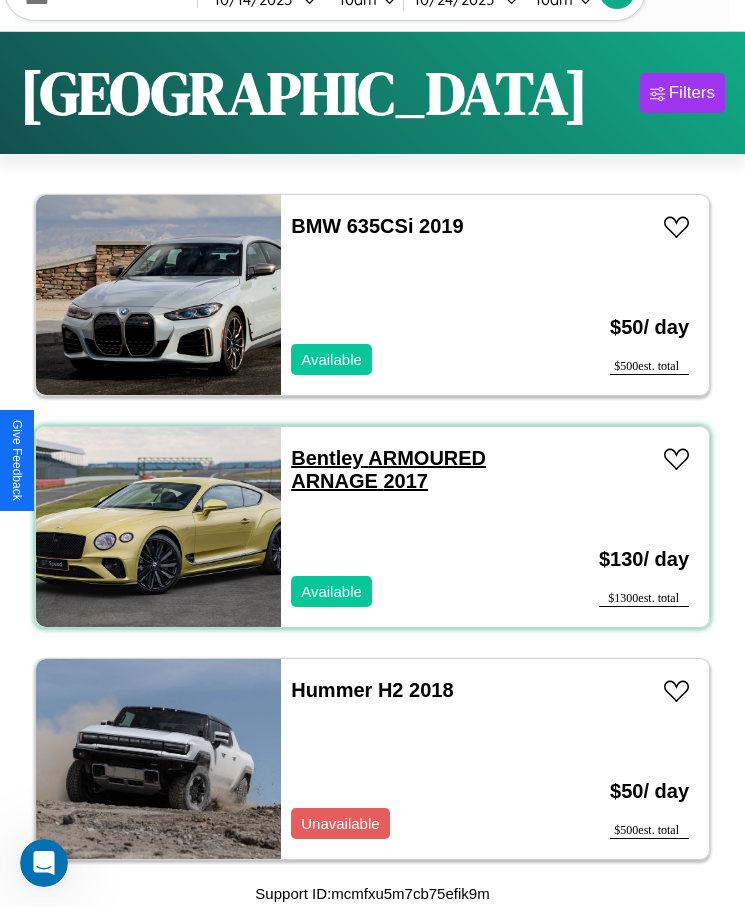 click on "Bentley   ARMOURED ARNAGE   2017" at bounding box center [388, 469] 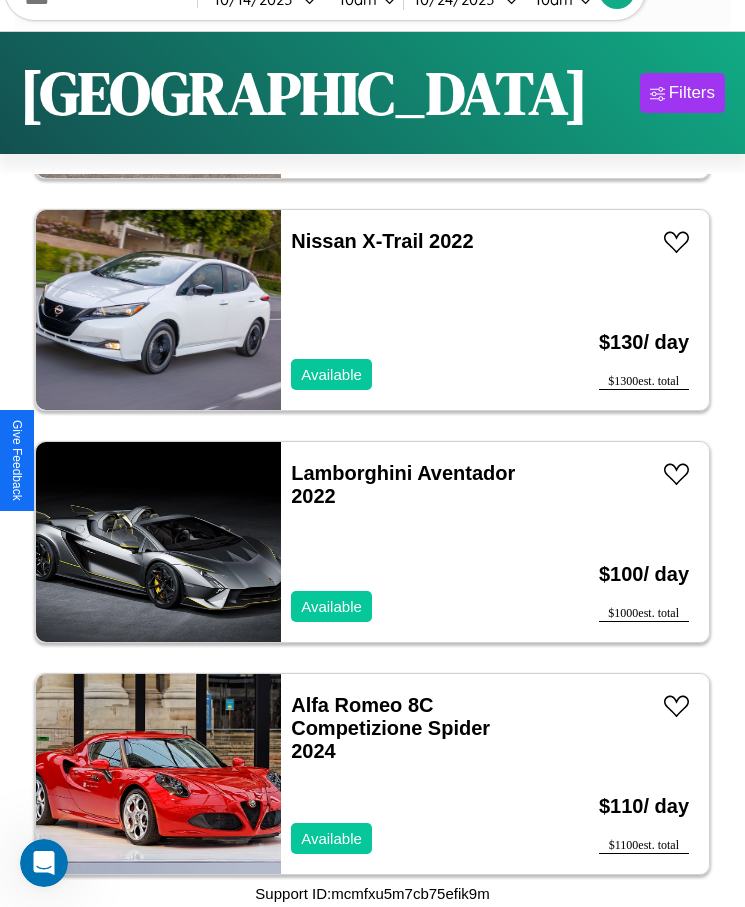 scroll, scrollTop: 10687, scrollLeft: 0, axis: vertical 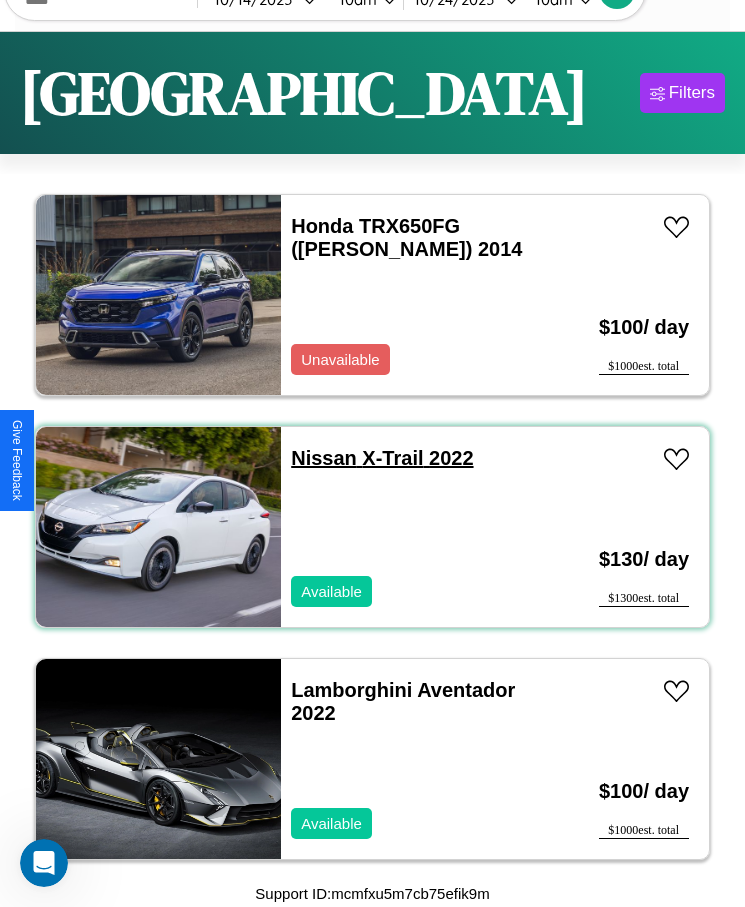 click on "Nissan   X-Trail   2022" at bounding box center (382, 458) 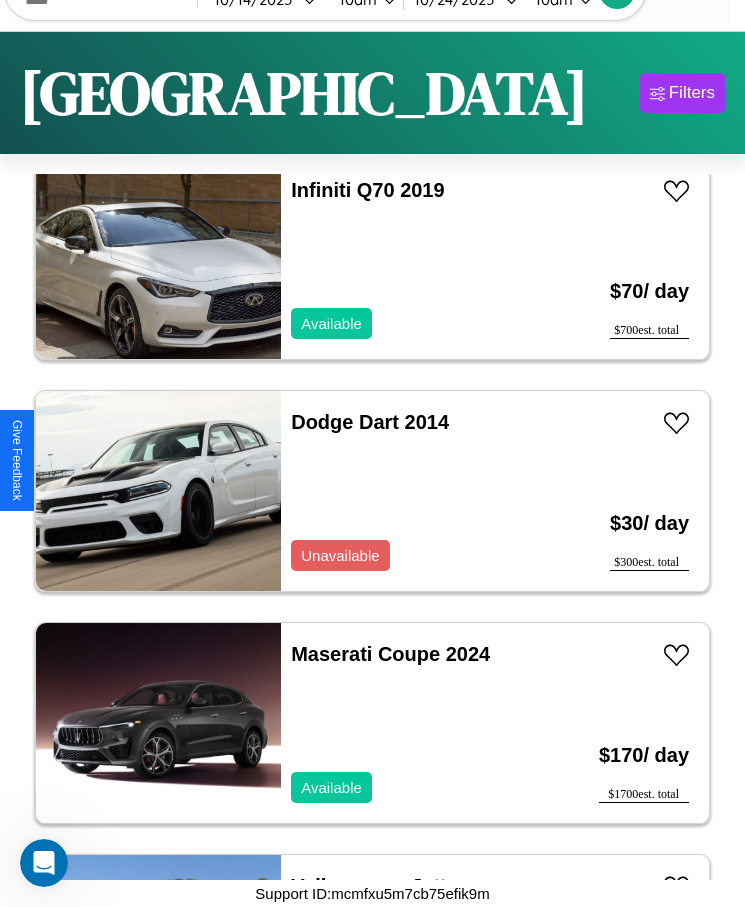 scroll, scrollTop: 22287, scrollLeft: 0, axis: vertical 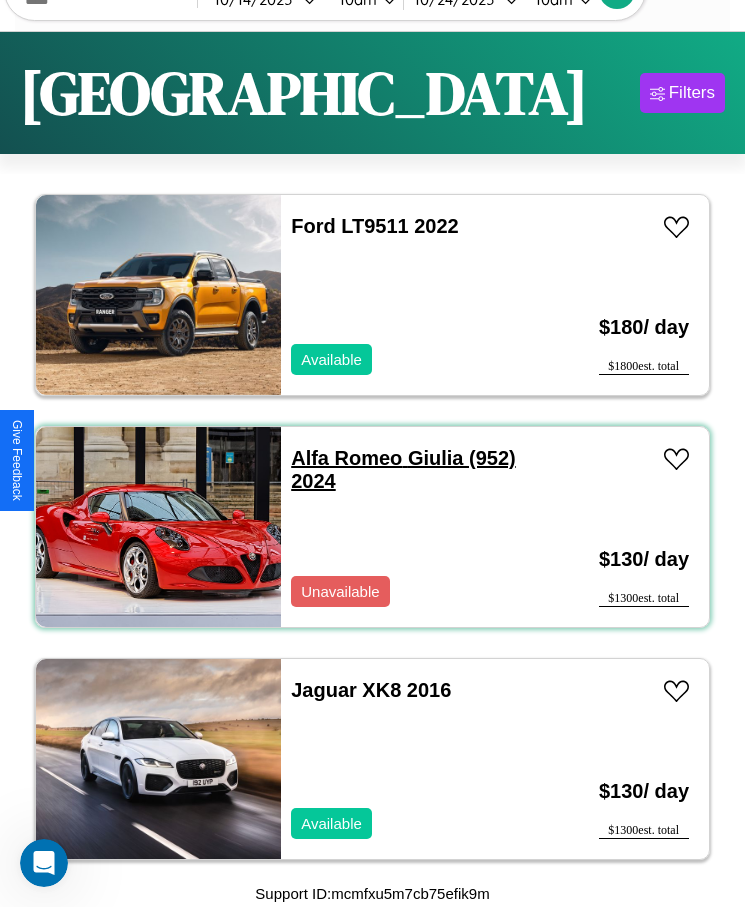 click on "Alfa Romeo   Giulia (952)   2024" at bounding box center (403, 469) 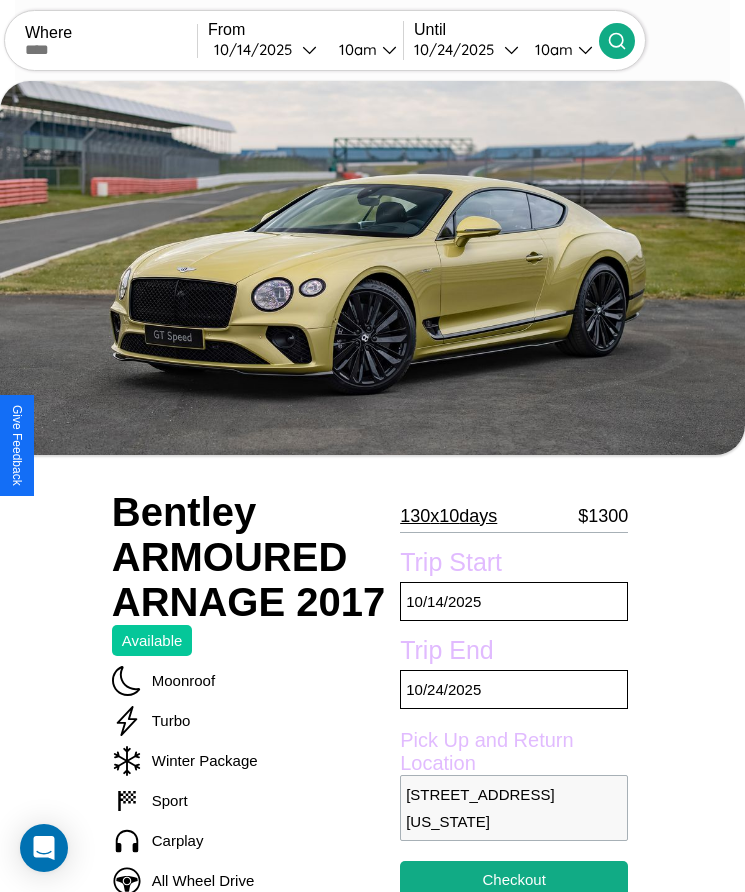 scroll, scrollTop: 1068, scrollLeft: 0, axis: vertical 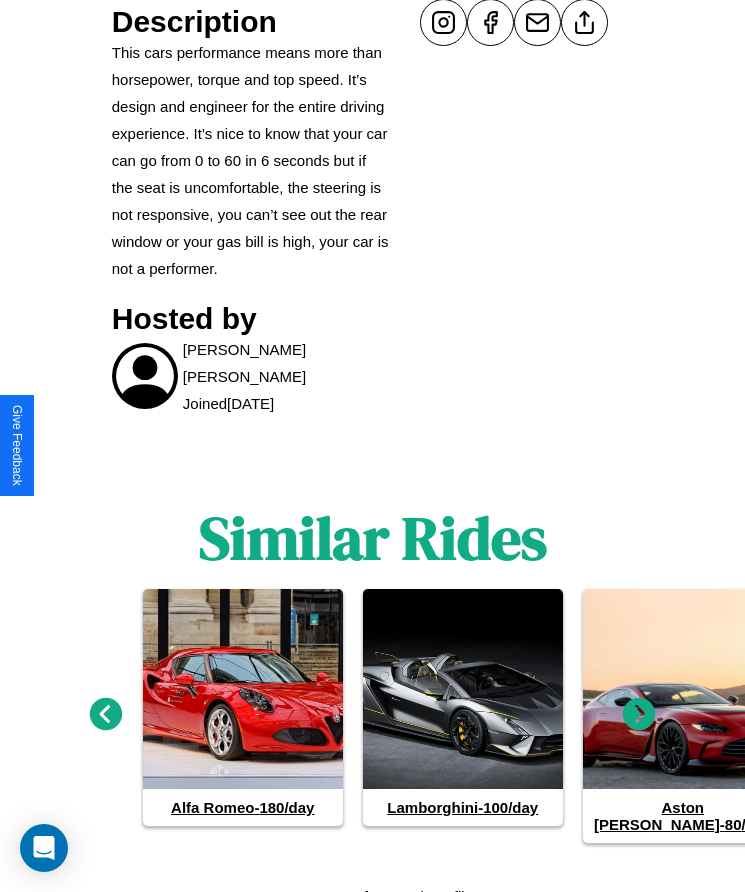 click 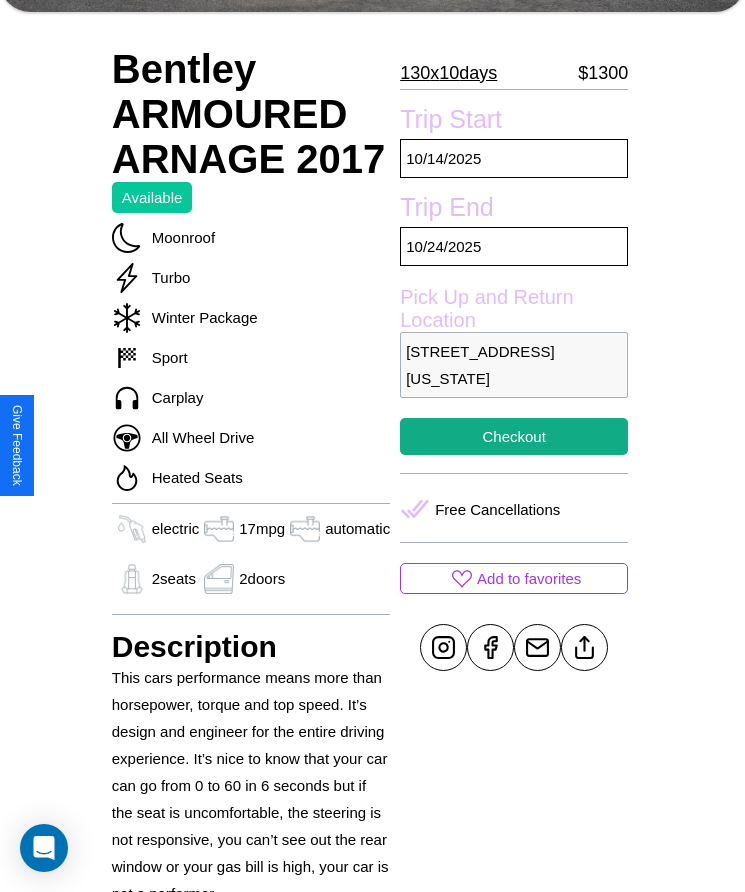 scroll, scrollTop: 434, scrollLeft: 0, axis: vertical 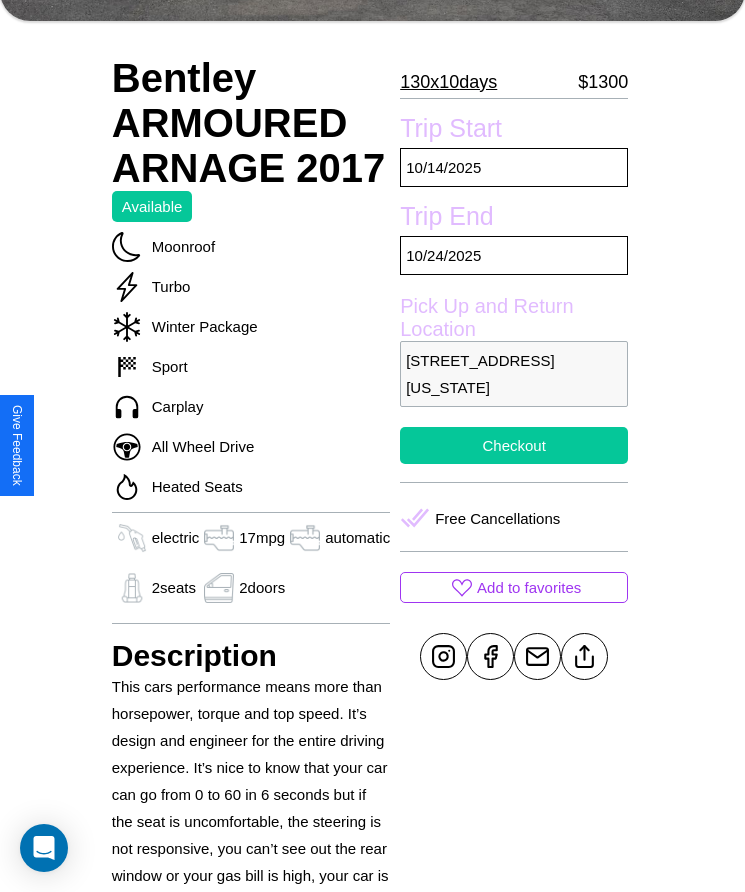 click on "Checkout" at bounding box center (514, 445) 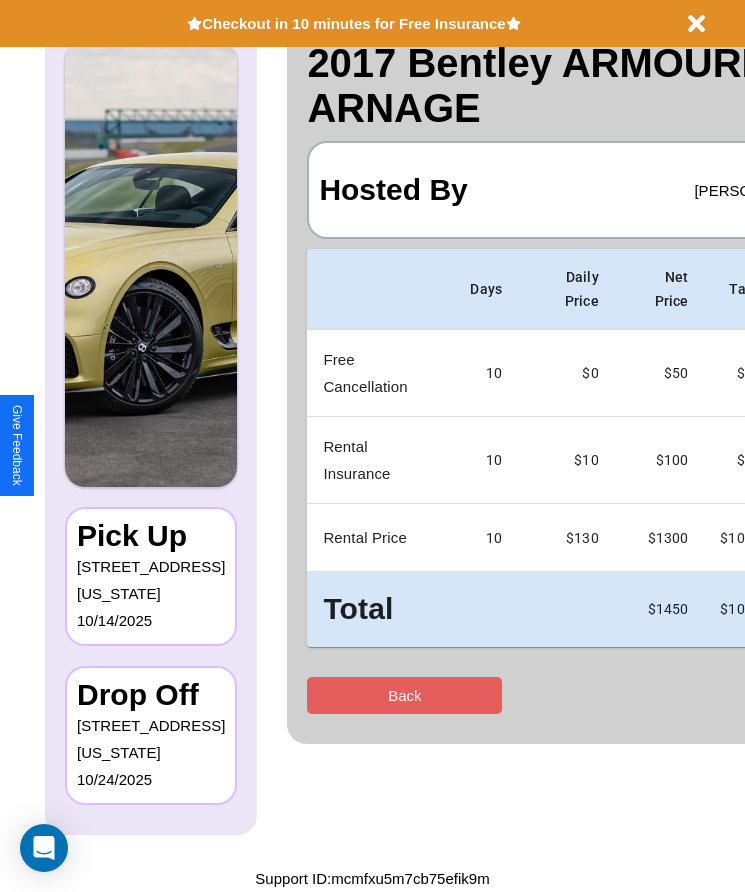 scroll, scrollTop: 0, scrollLeft: 0, axis: both 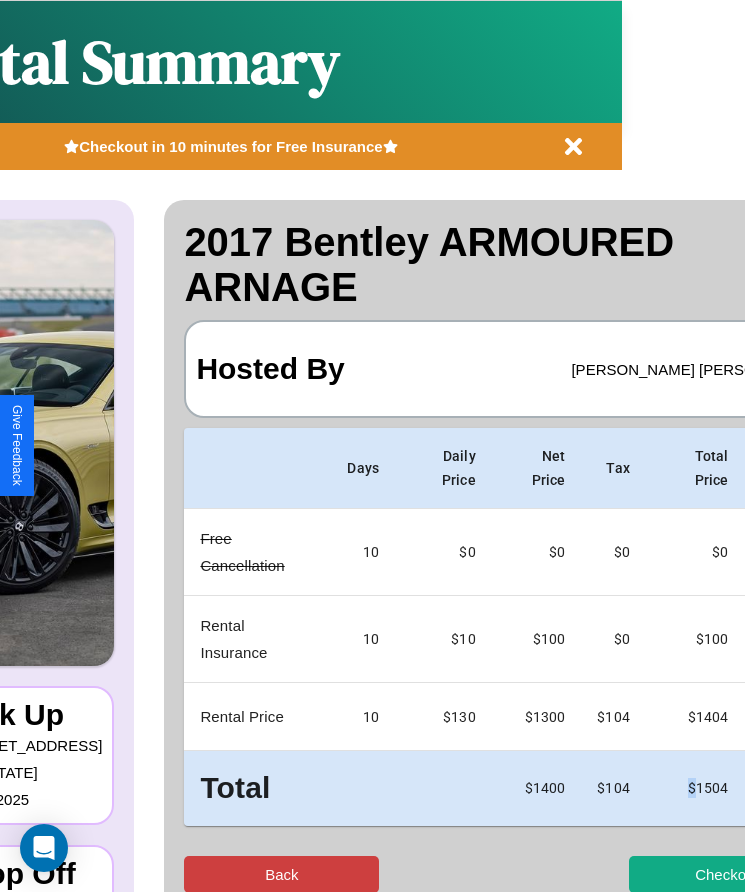 click on "Back" at bounding box center (281, 874) 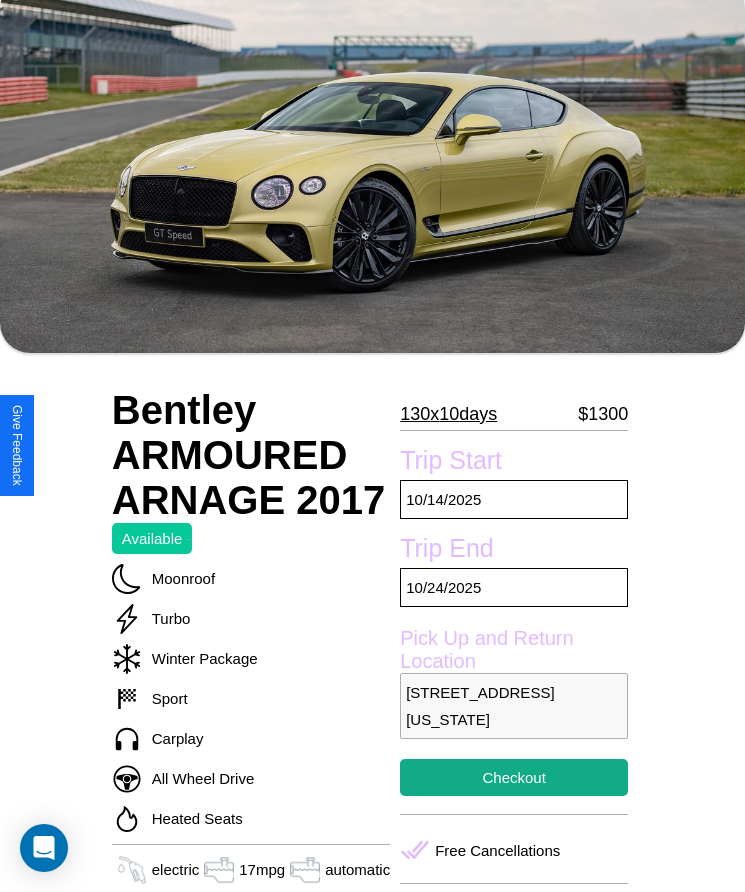 scroll, scrollTop: 645, scrollLeft: 0, axis: vertical 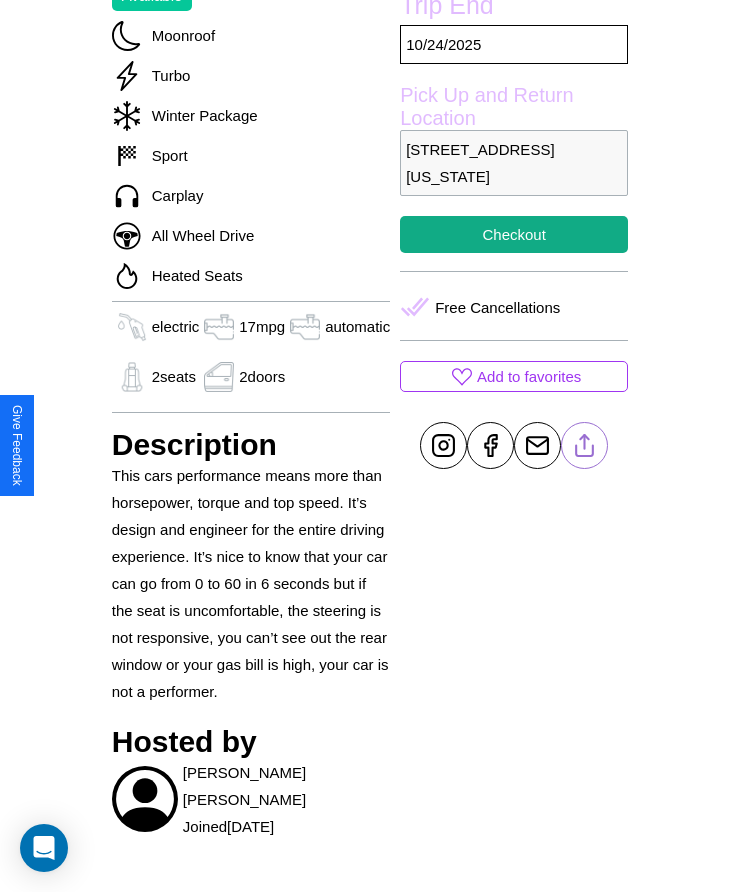 click 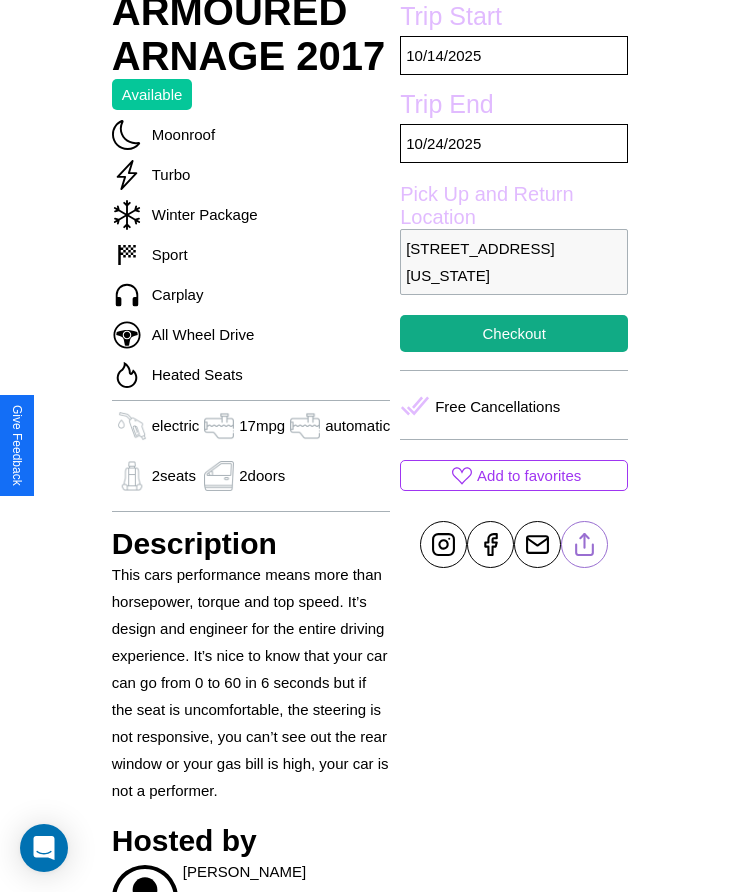 scroll, scrollTop: 434, scrollLeft: 0, axis: vertical 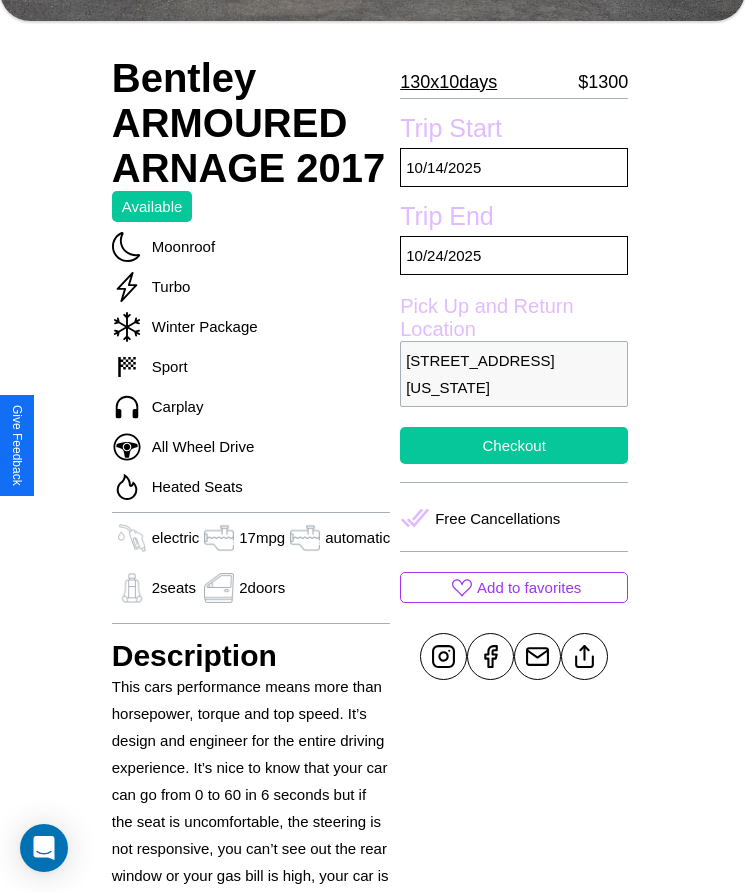 click on "Checkout" at bounding box center (514, 445) 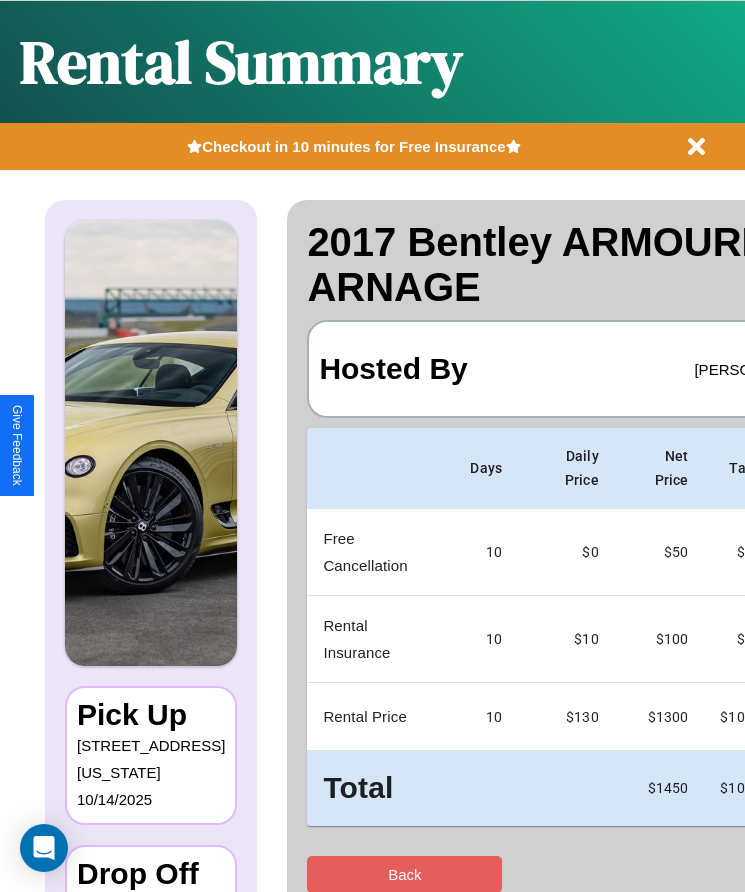 scroll, scrollTop: 0, scrollLeft: 123, axis: horizontal 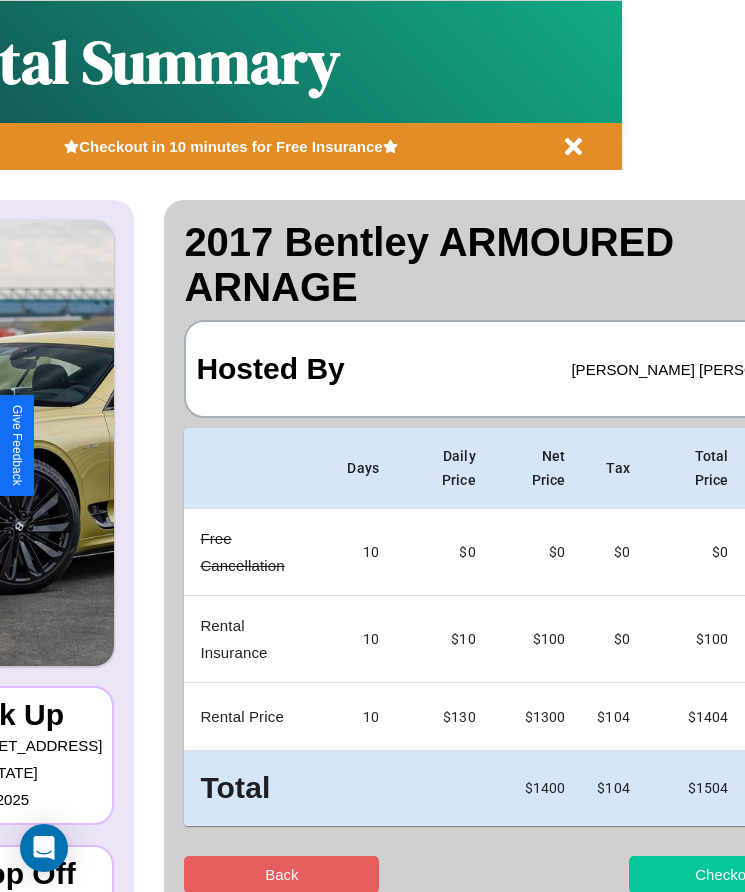 click on "Checkout" at bounding box center [726, 874] 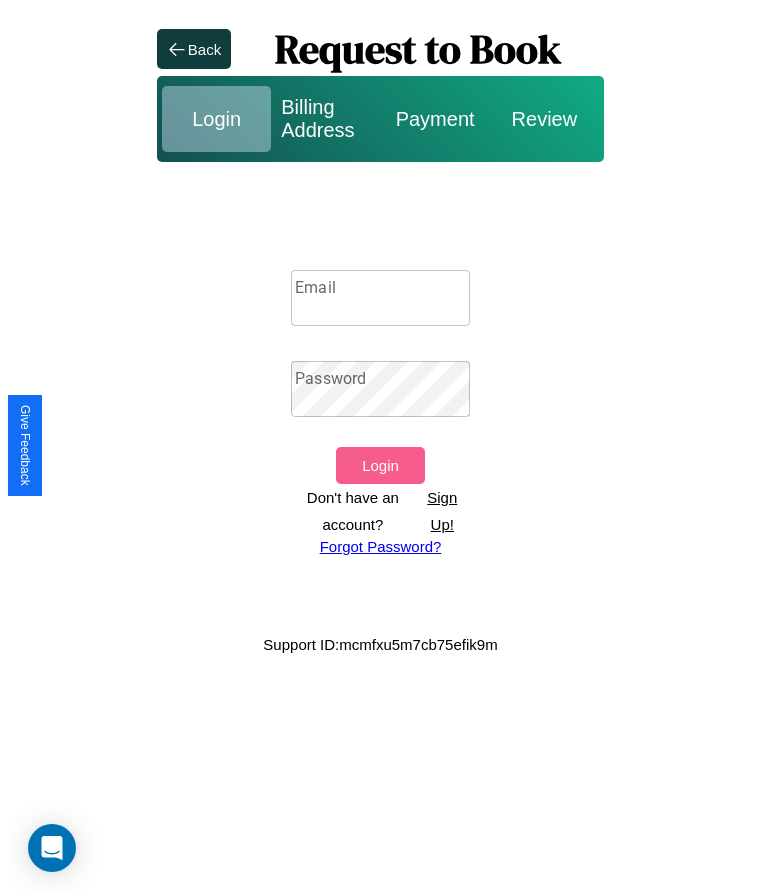scroll, scrollTop: 0, scrollLeft: 0, axis: both 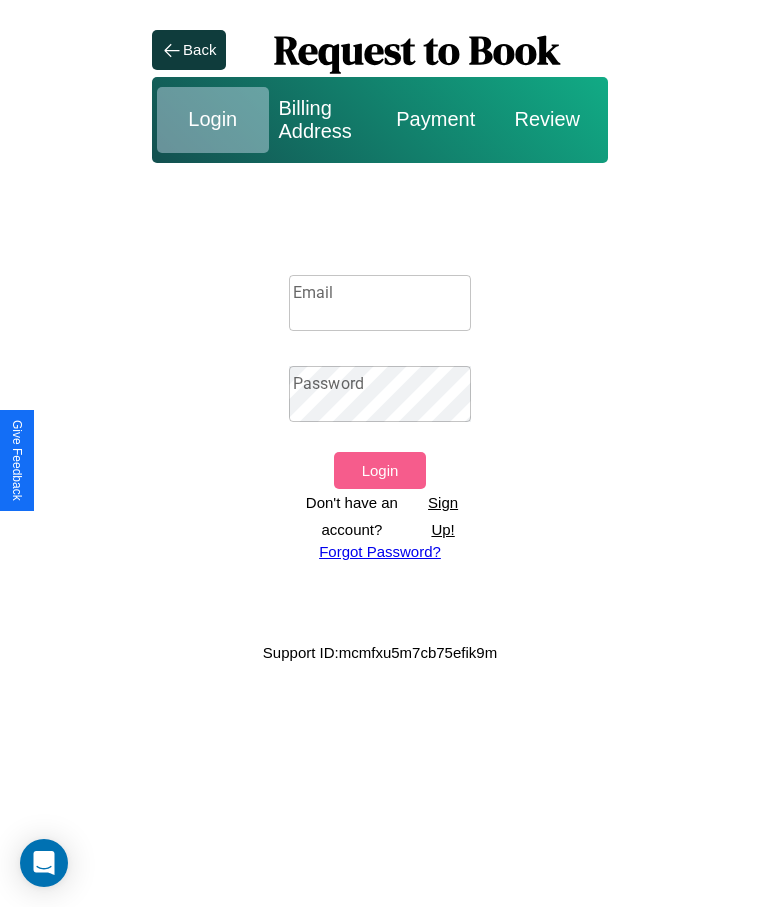 click on "Sign Up!" at bounding box center [443, 516] 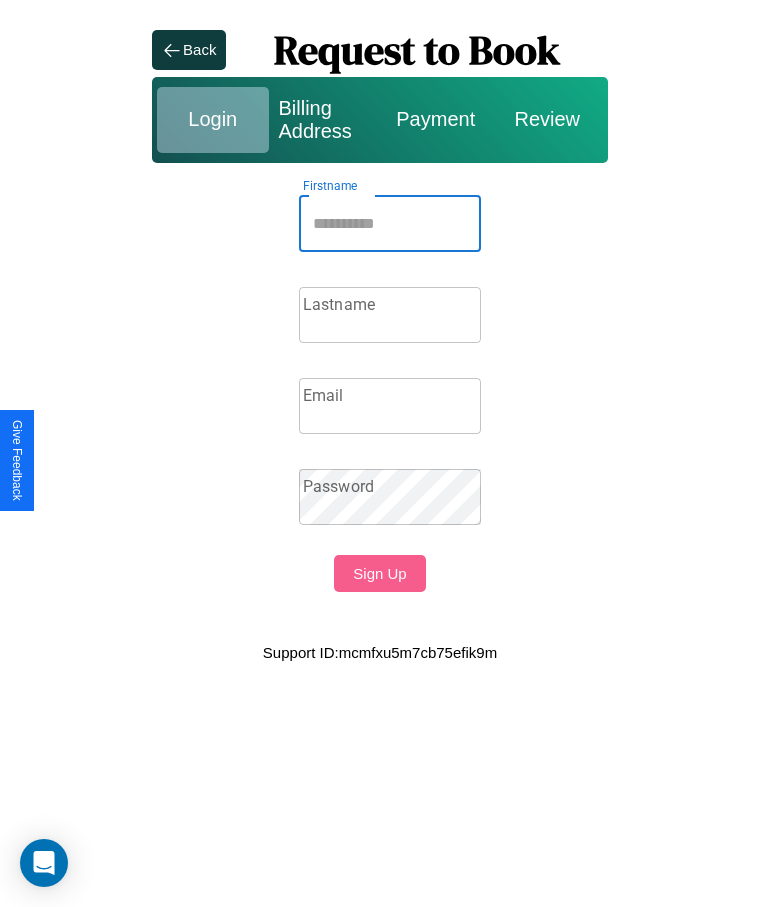 click on "Firstname" at bounding box center [390, 224] 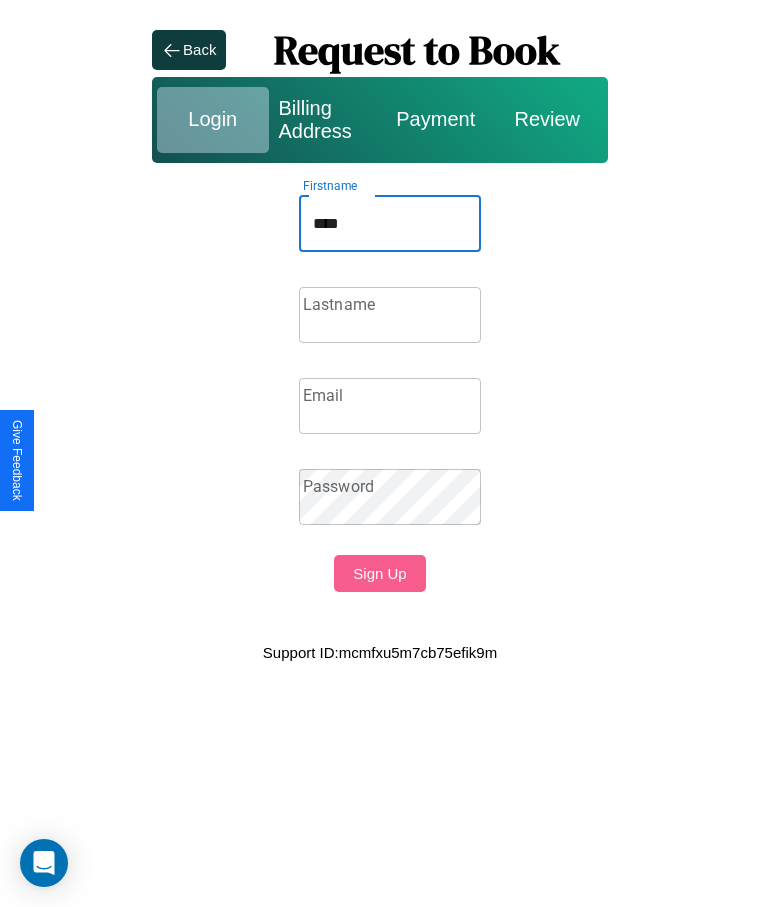 type on "****" 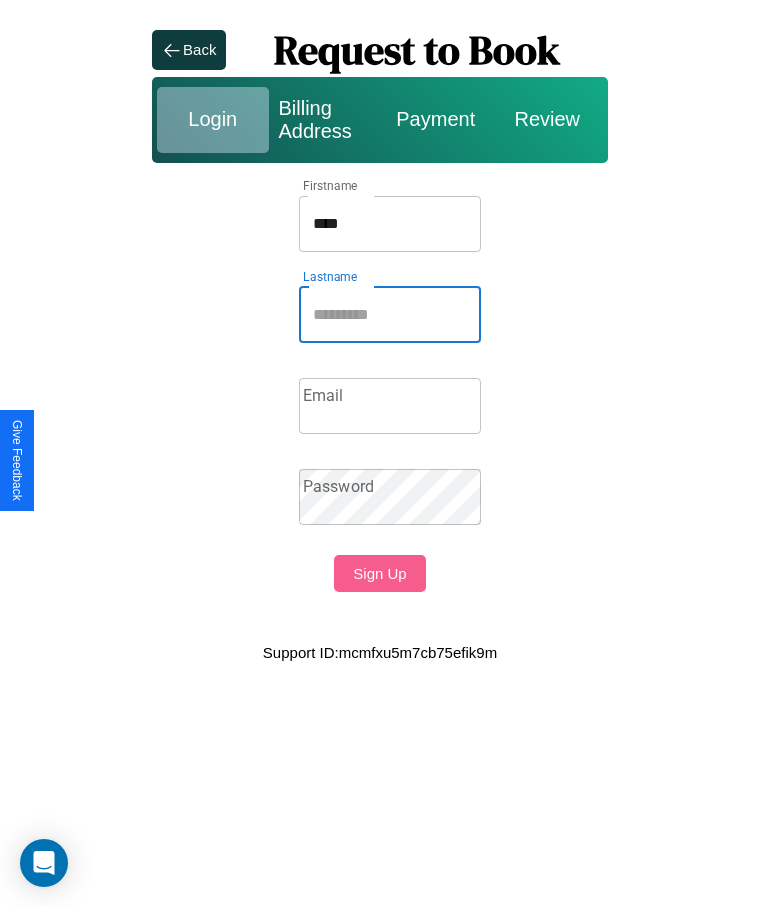 click on "Lastname" at bounding box center [390, 315] 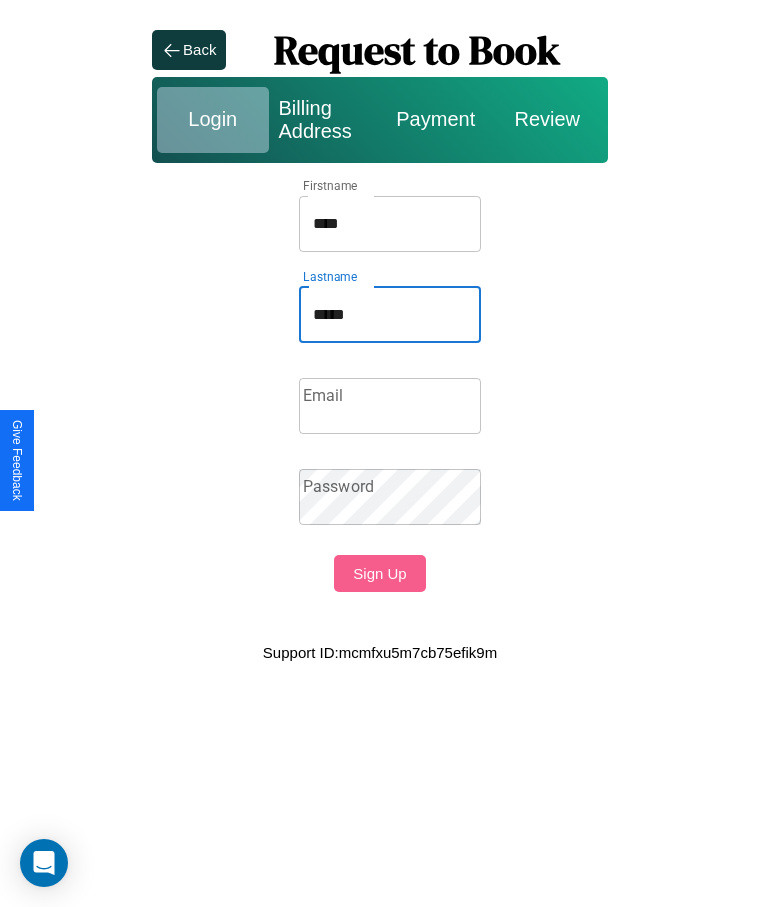 type on "*****" 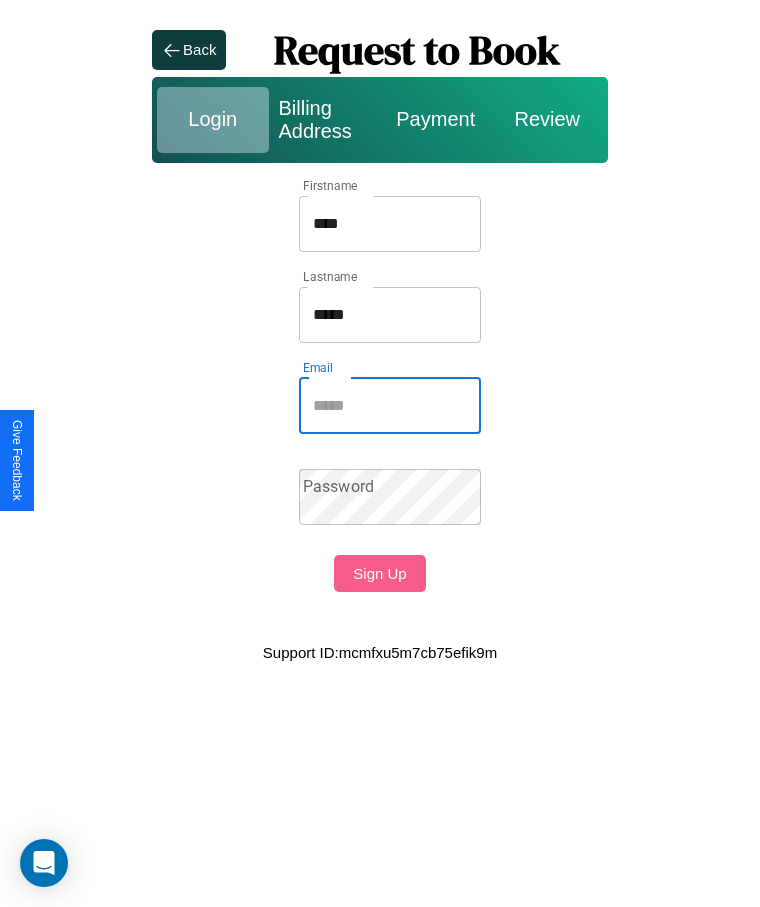 click on "Email" at bounding box center (390, 406) 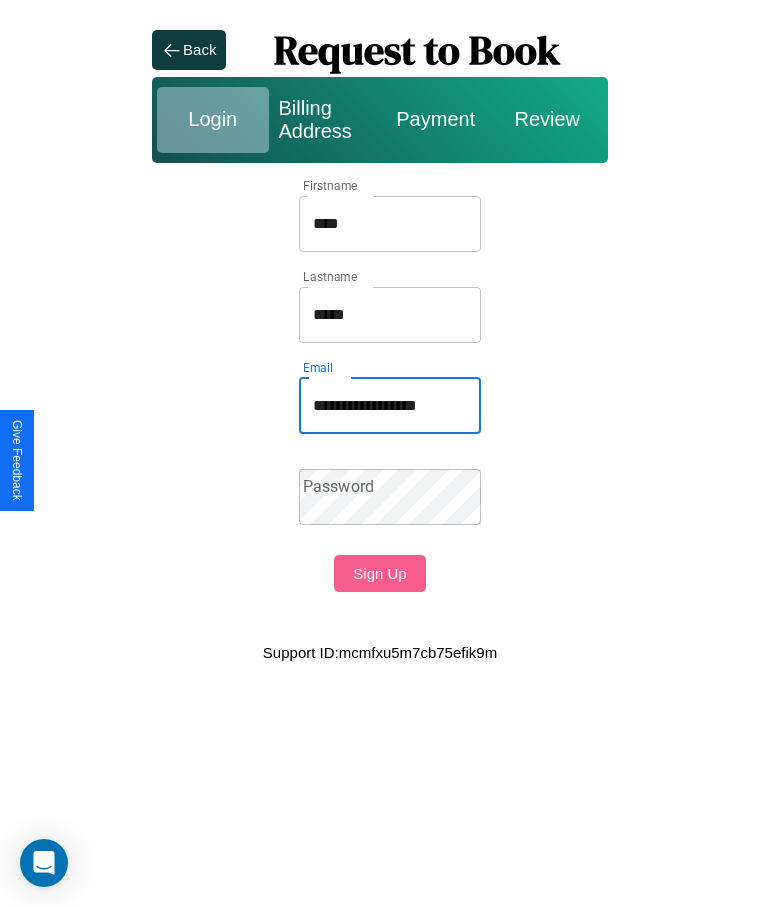 type on "**********" 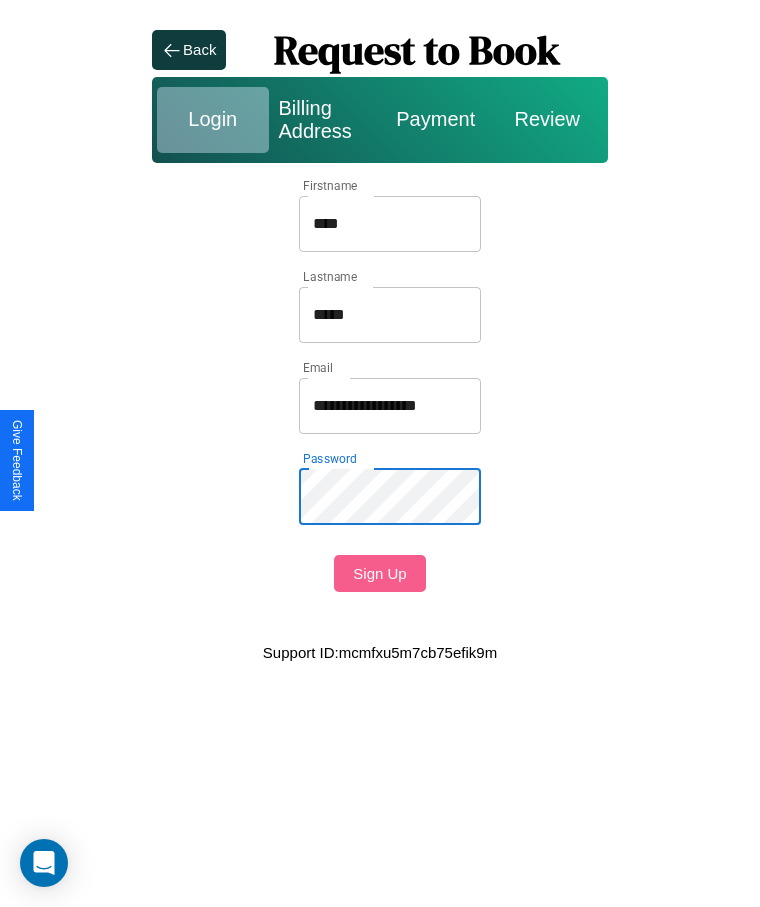 click on "Sign Up" at bounding box center (379, 573) 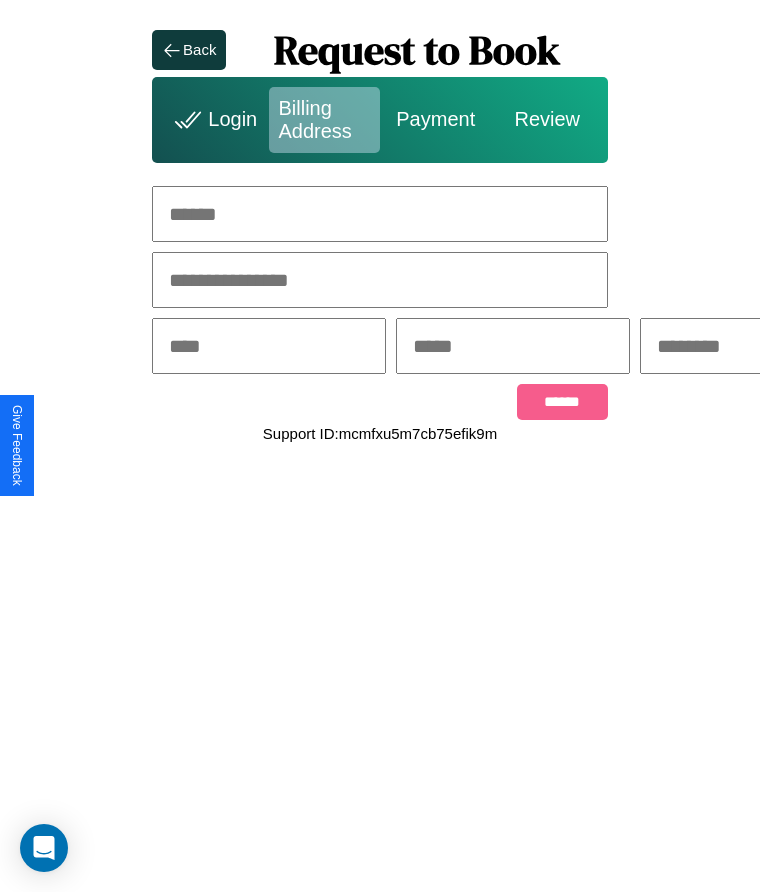 scroll, scrollTop: 0, scrollLeft: 309, axis: horizontal 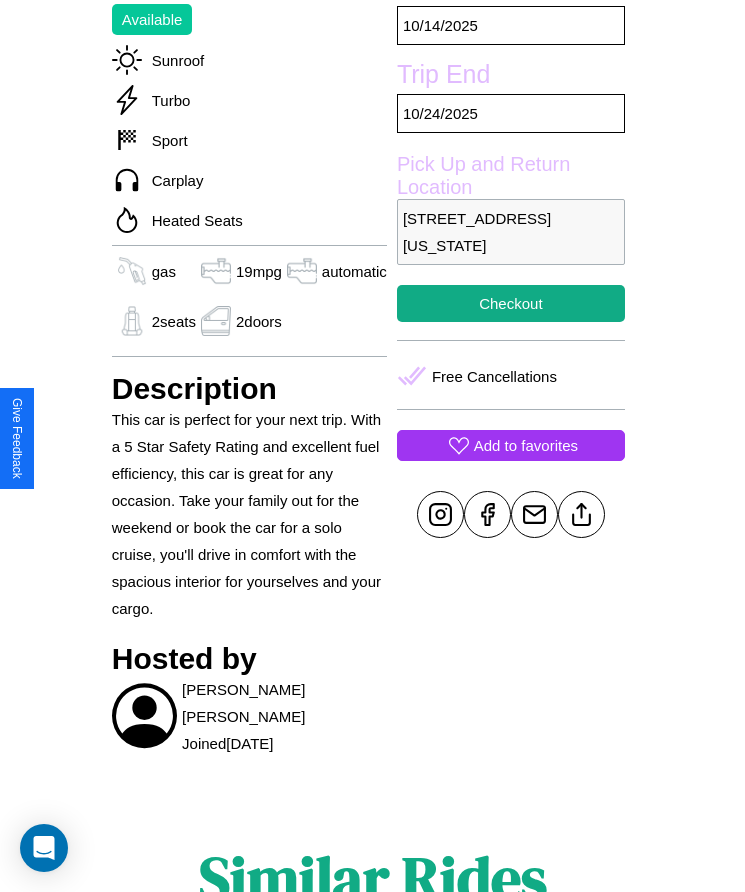 click on "Add to favorites" at bounding box center (526, 445) 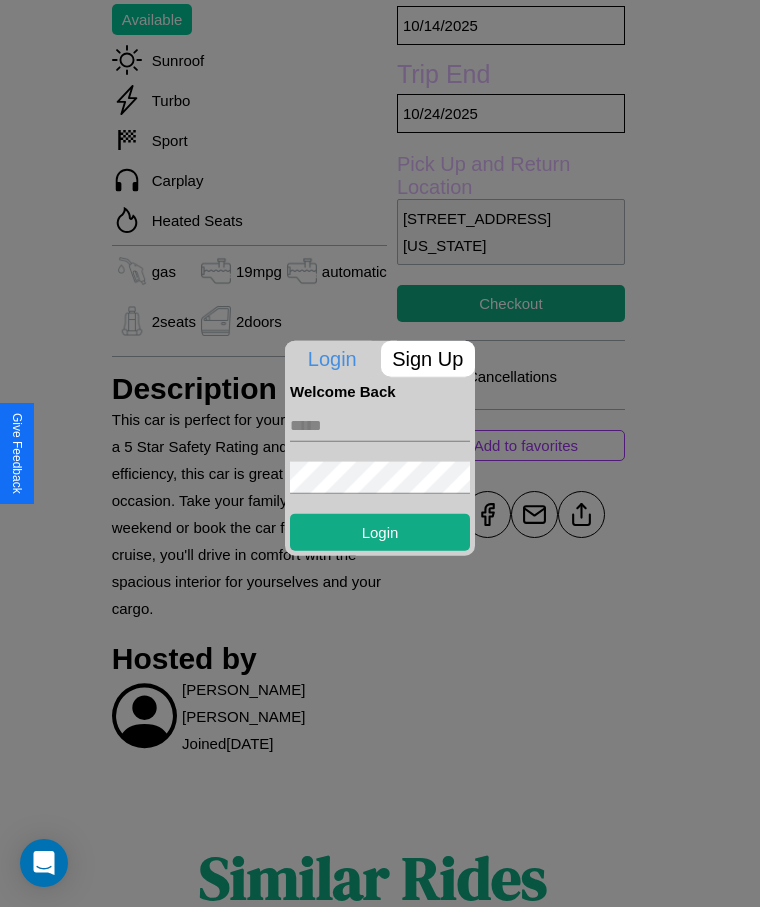 click at bounding box center [380, 425] 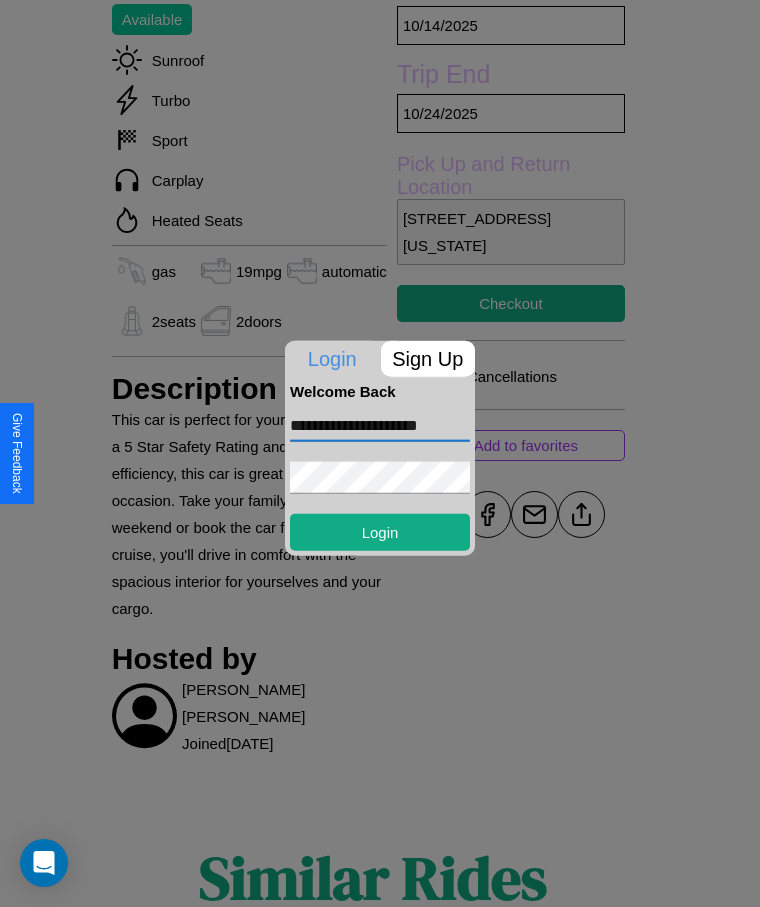 type on "**********" 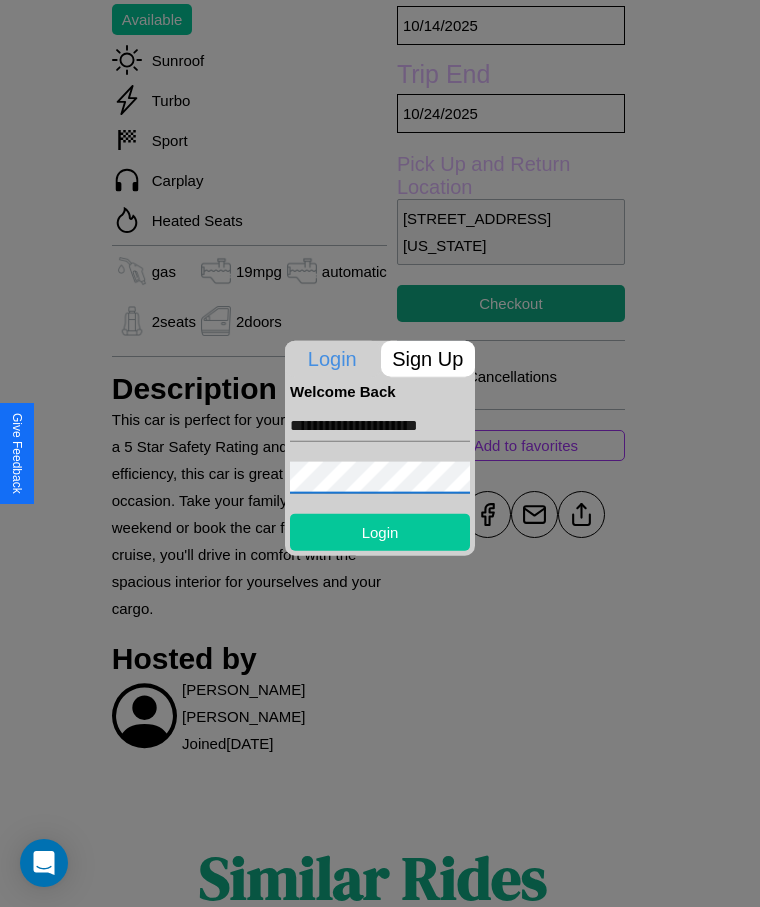 click on "Login" at bounding box center (380, 531) 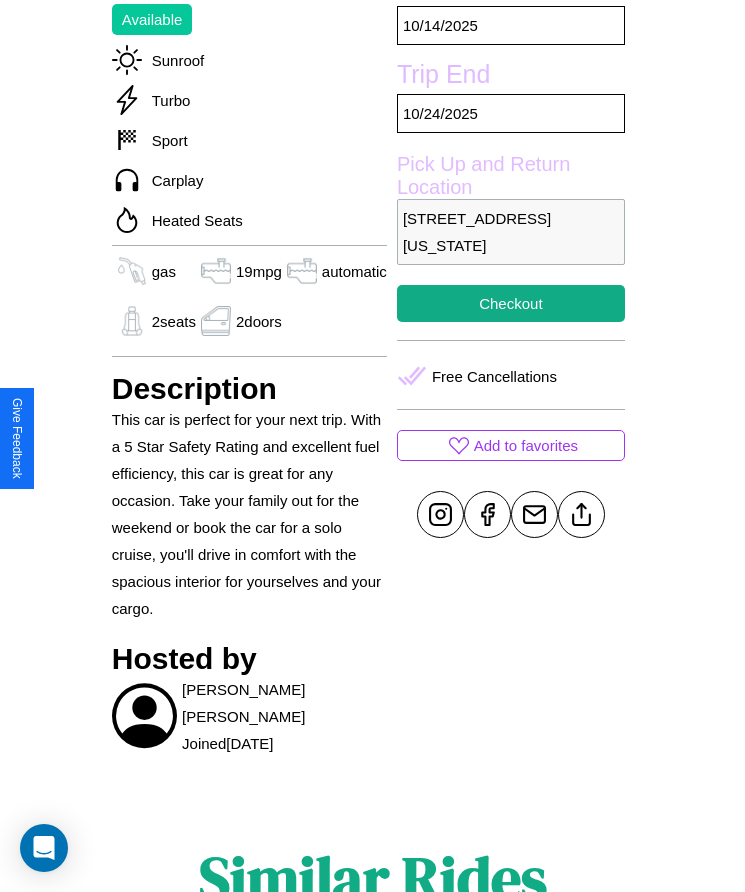 scroll, scrollTop: 750, scrollLeft: 0, axis: vertical 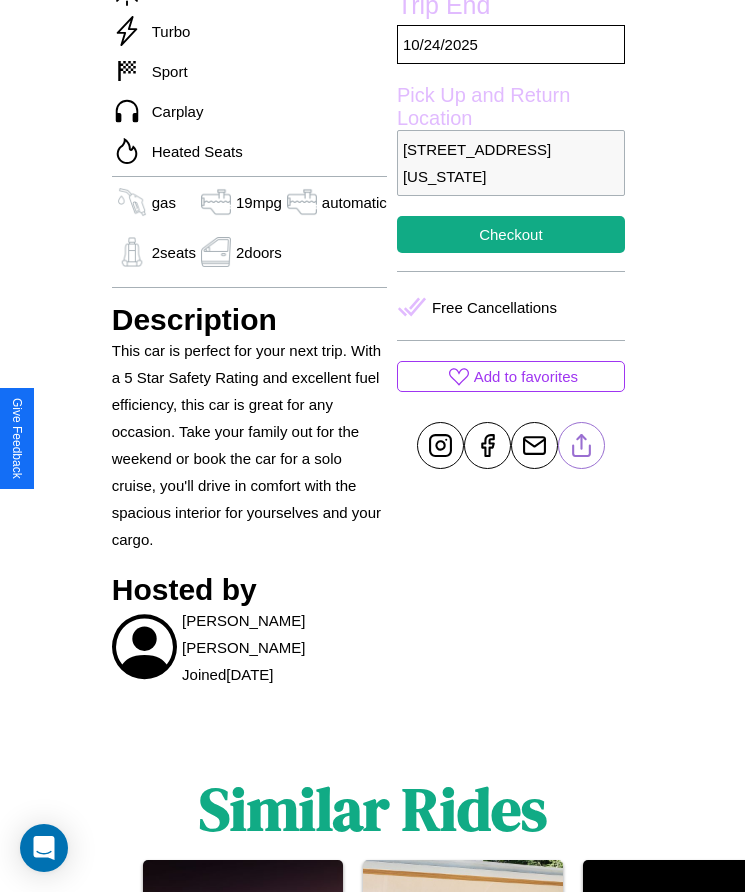 click 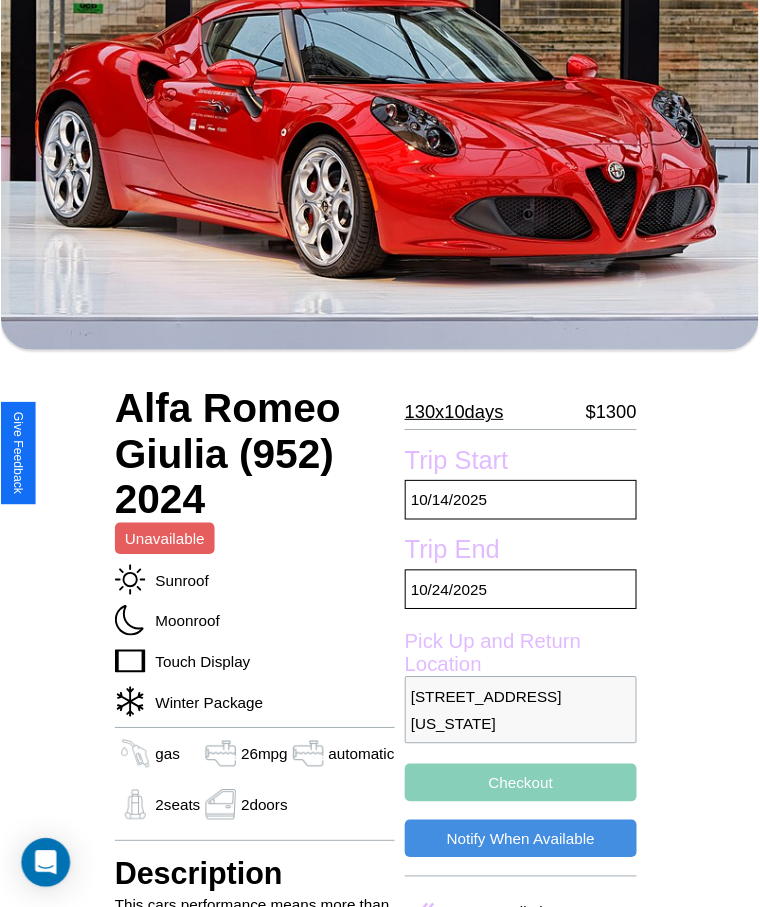 scroll, scrollTop: 278, scrollLeft: 0, axis: vertical 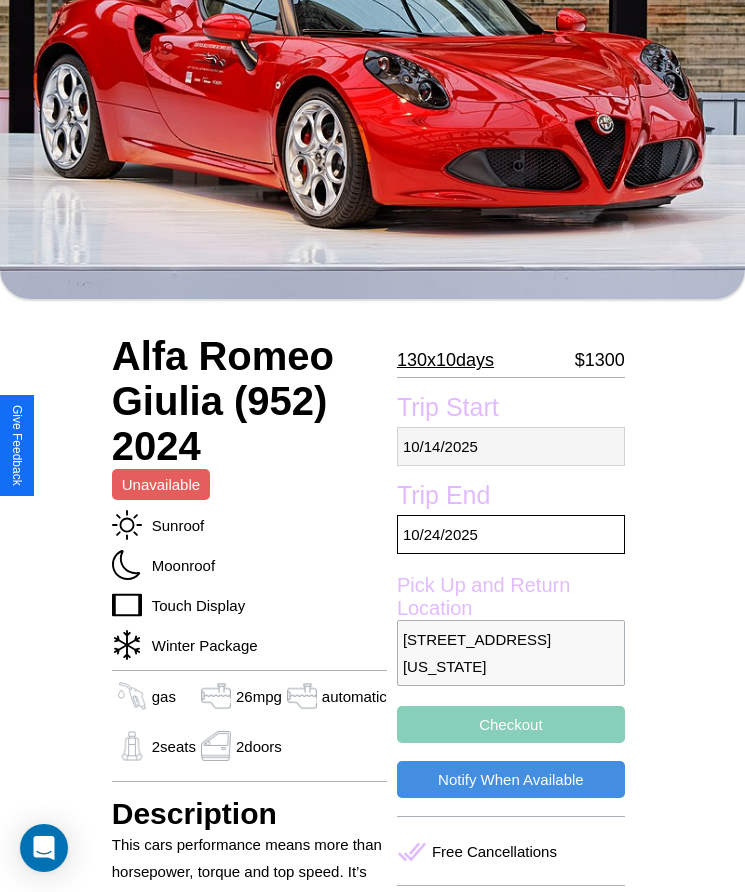 click on "10 / 14 / 2025" at bounding box center (511, 446) 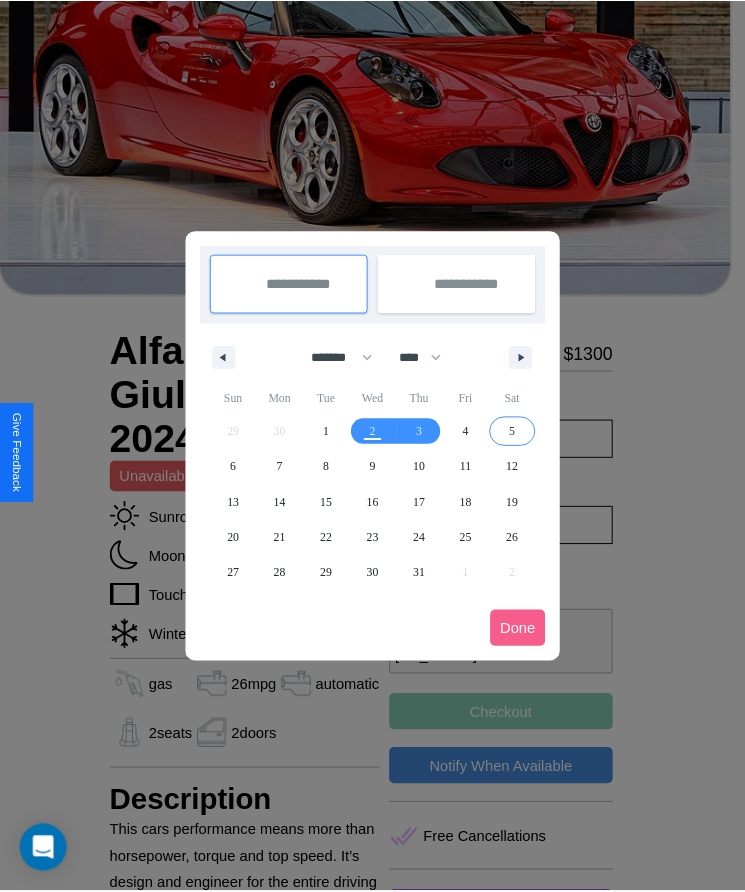 scroll, scrollTop: 0, scrollLeft: 0, axis: both 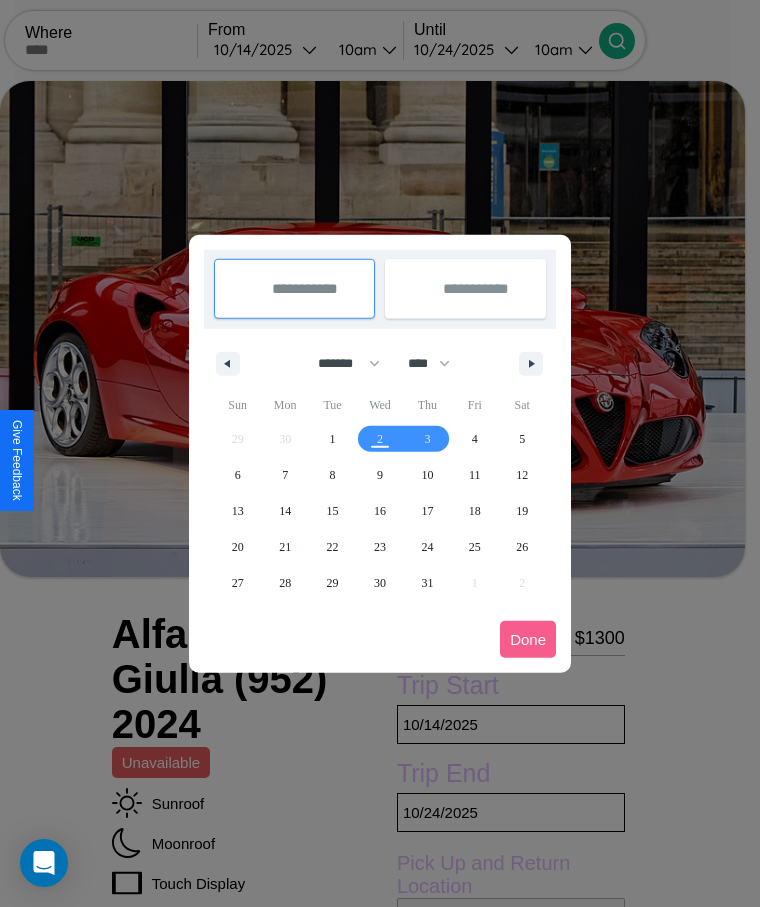 click at bounding box center (380, 453) 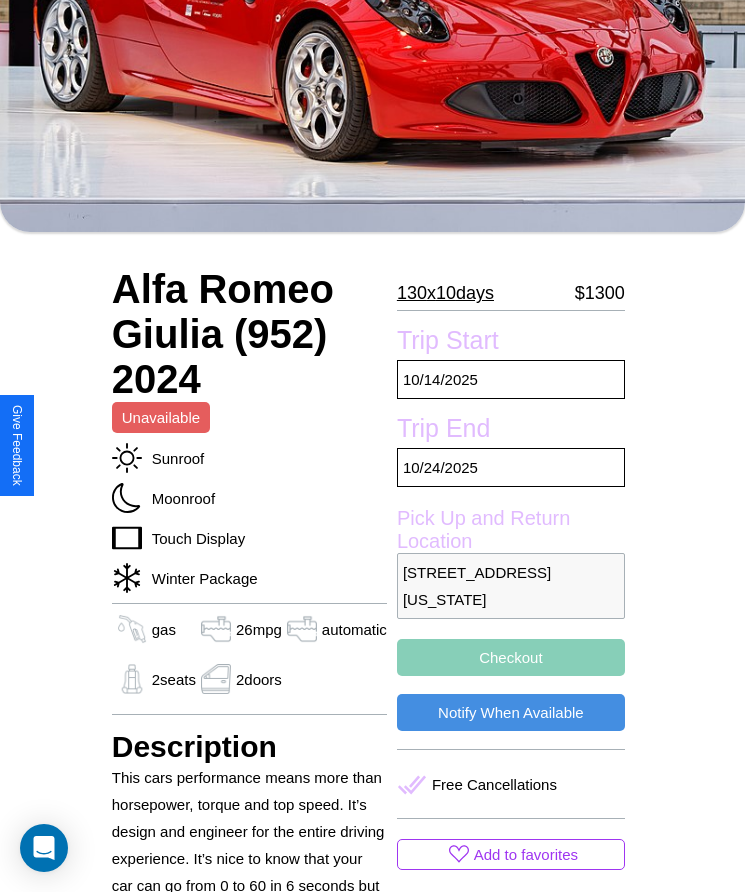 scroll, scrollTop: 822, scrollLeft: 0, axis: vertical 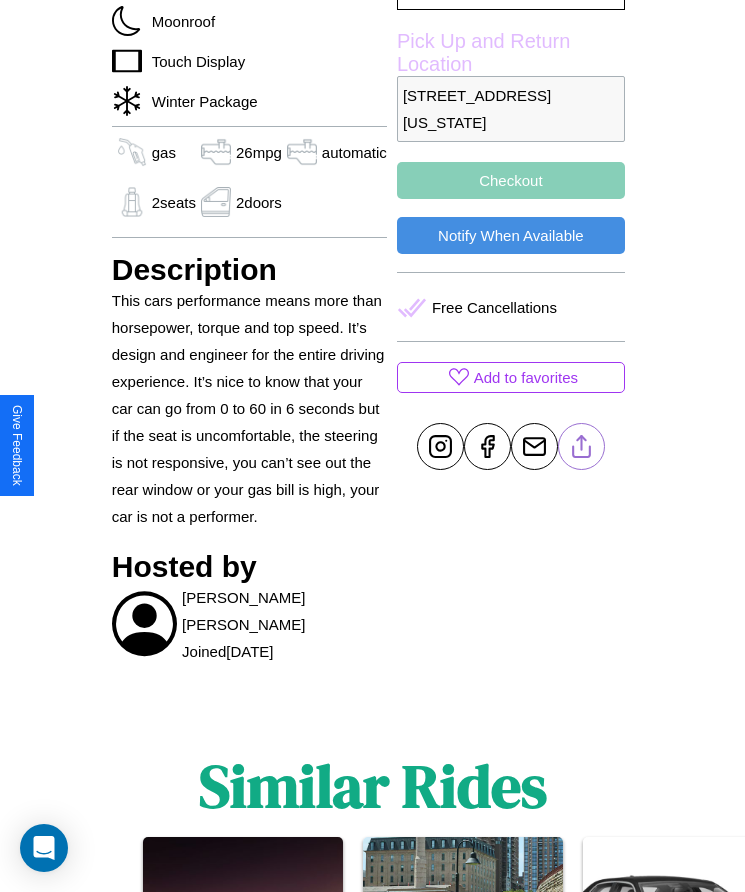 click 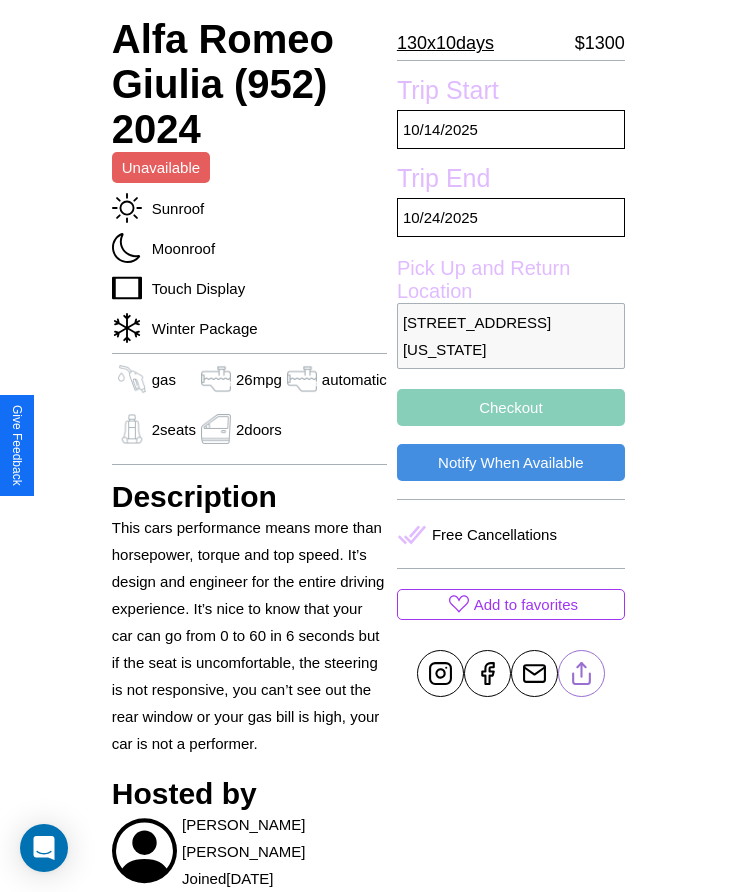 scroll, scrollTop: 556, scrollLeft: 0, axis: vertical 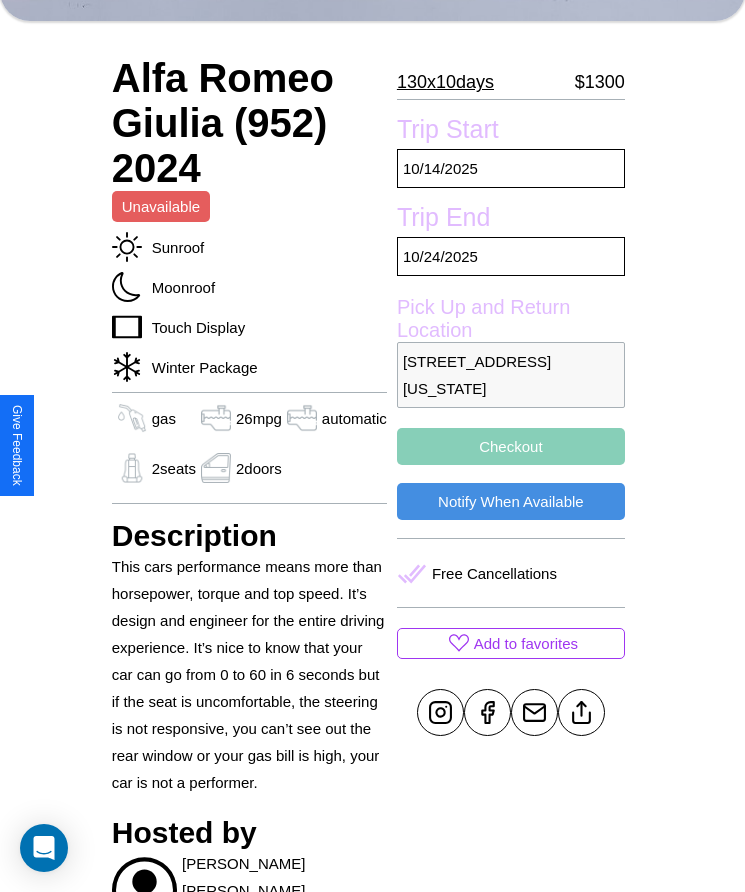 click on "Checkout" at bounding box center (511, 446) 